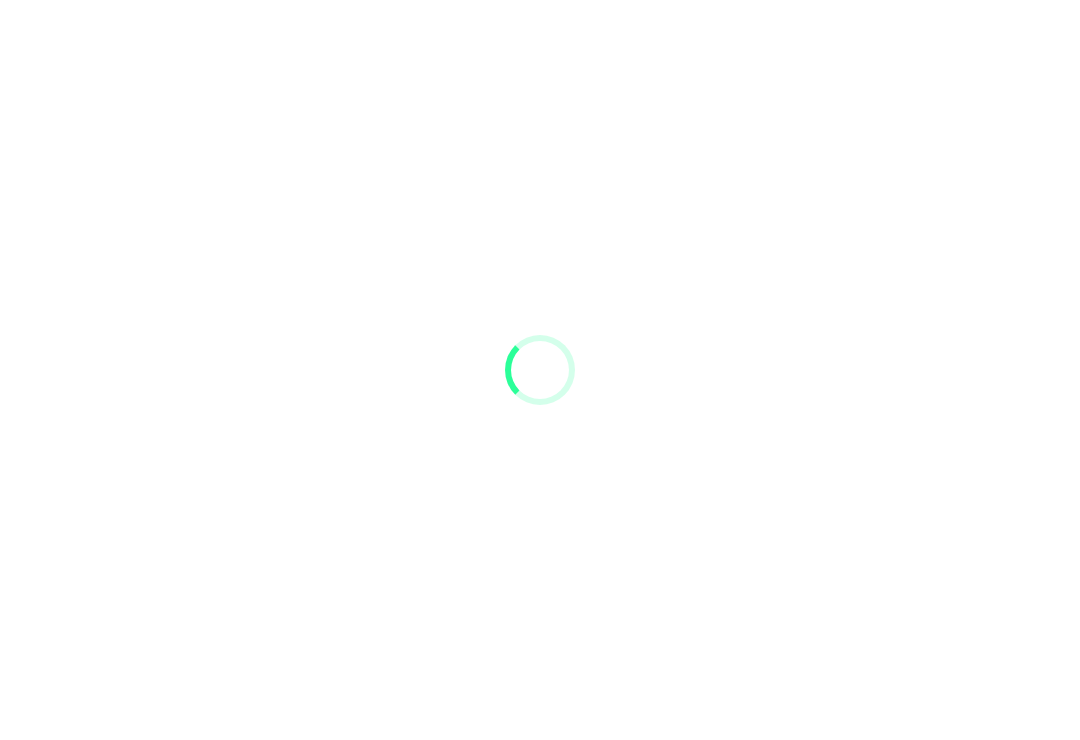 scroll, scrollTop: 0, scrollLeft: 0, axis: both 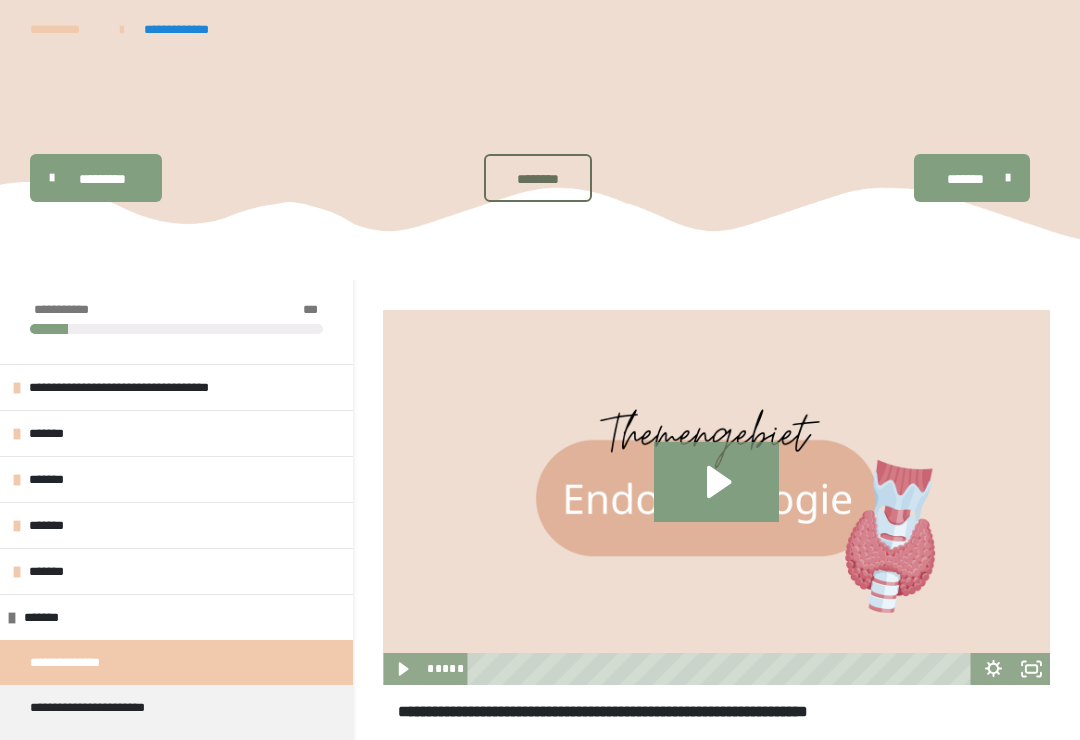click on "*******" at bounding box center [176, 433] 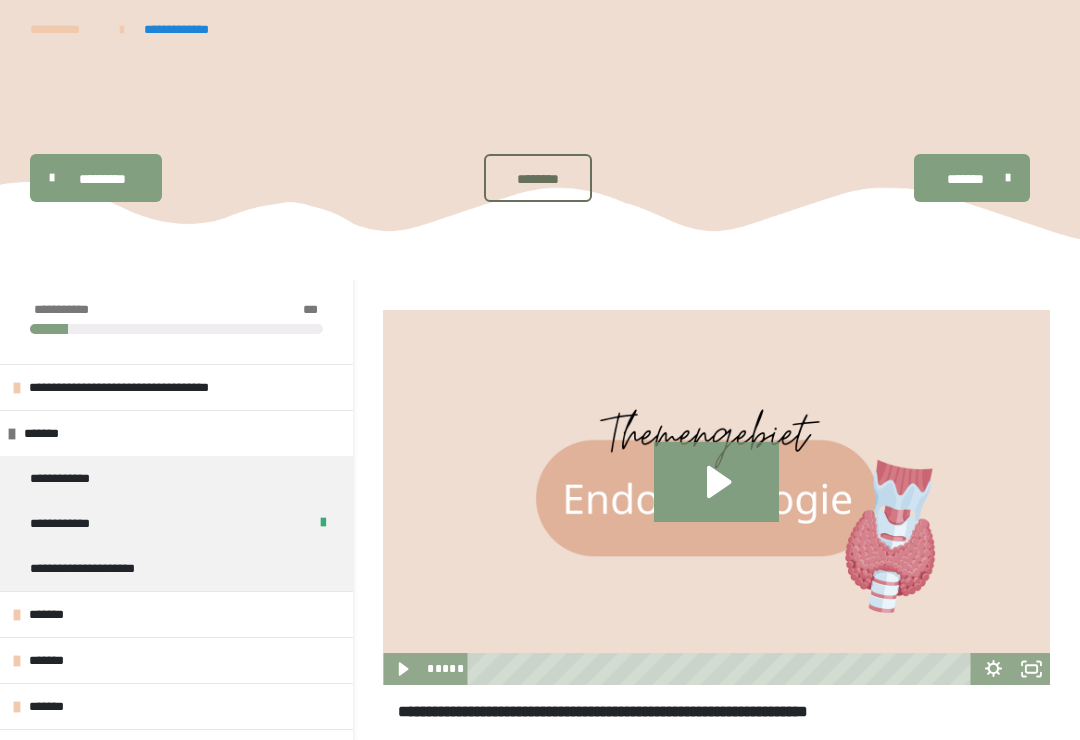 click on "*******" at bounding box center [176, 433] 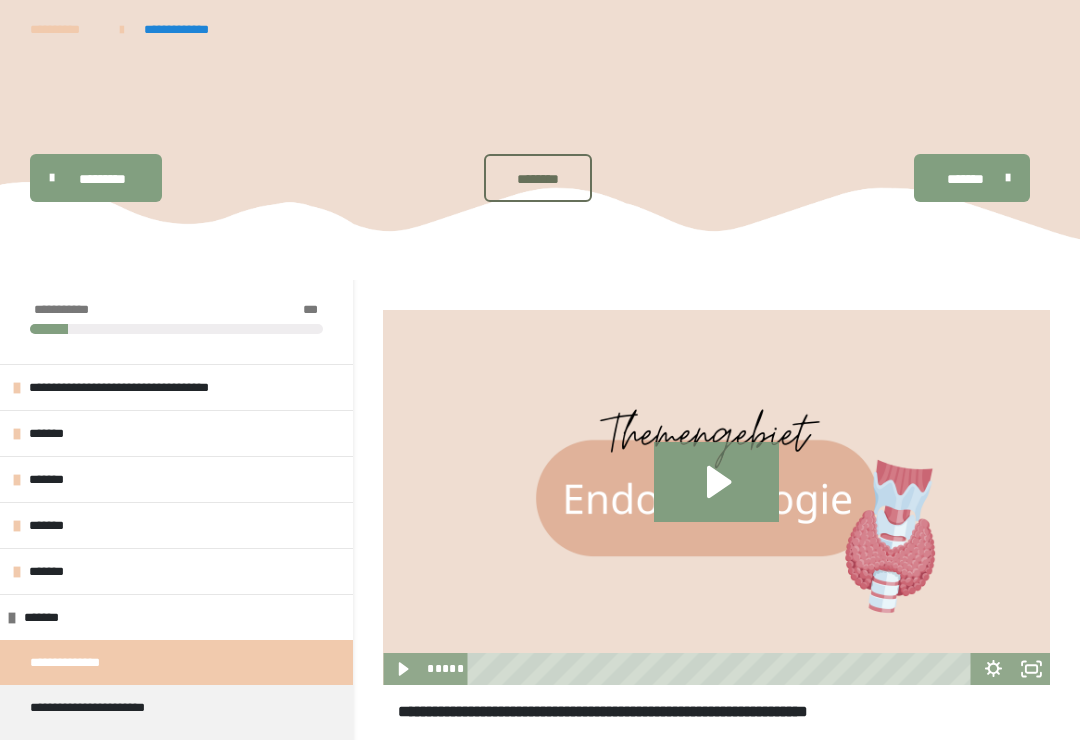 click on "*******" at bounding box center [176, 433] 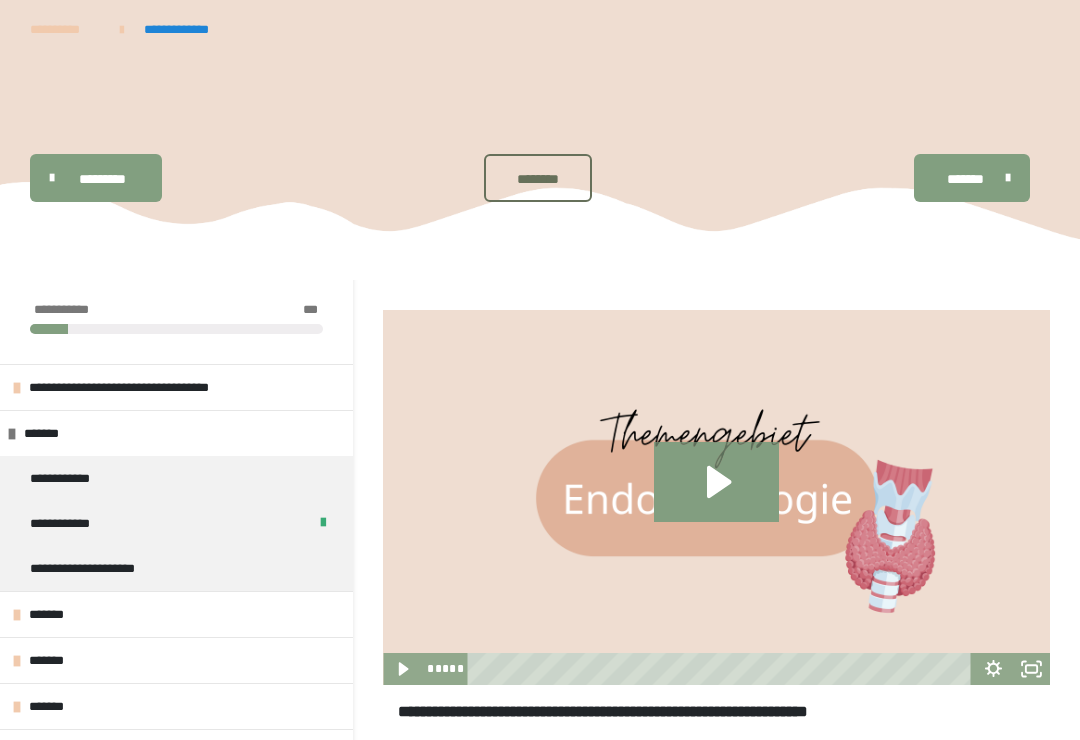 click on "**********" at bounding box center [68, 523] 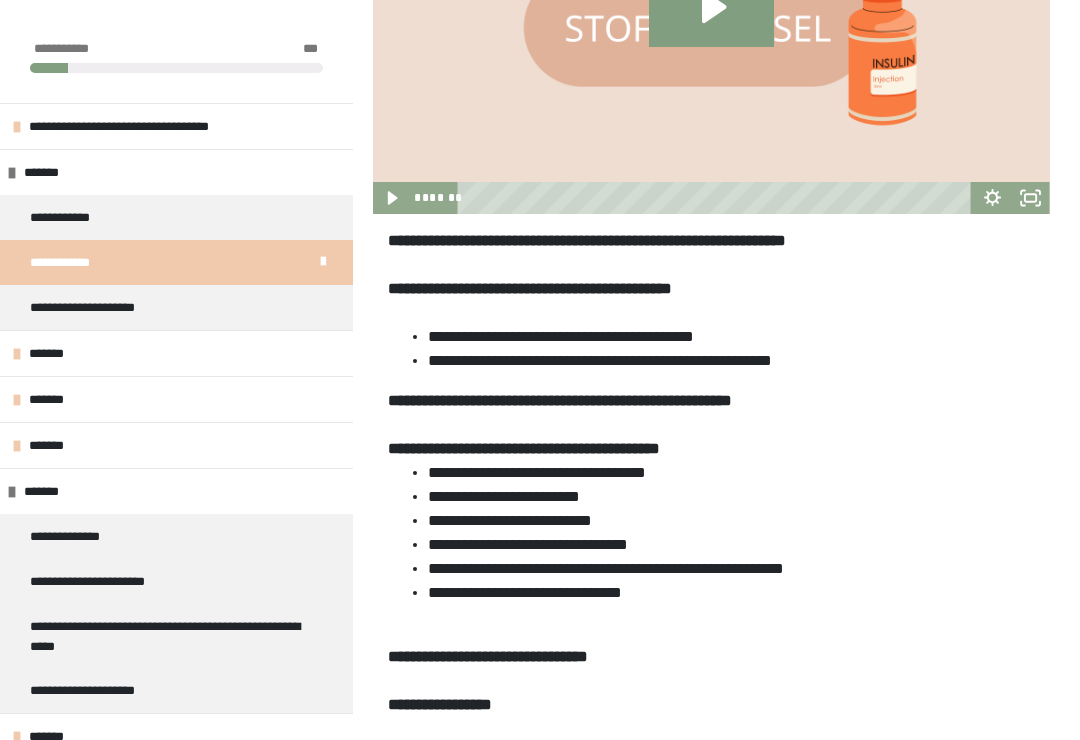 scroll, scrollTop: 466, scrollLeft: 0, axis: vertical 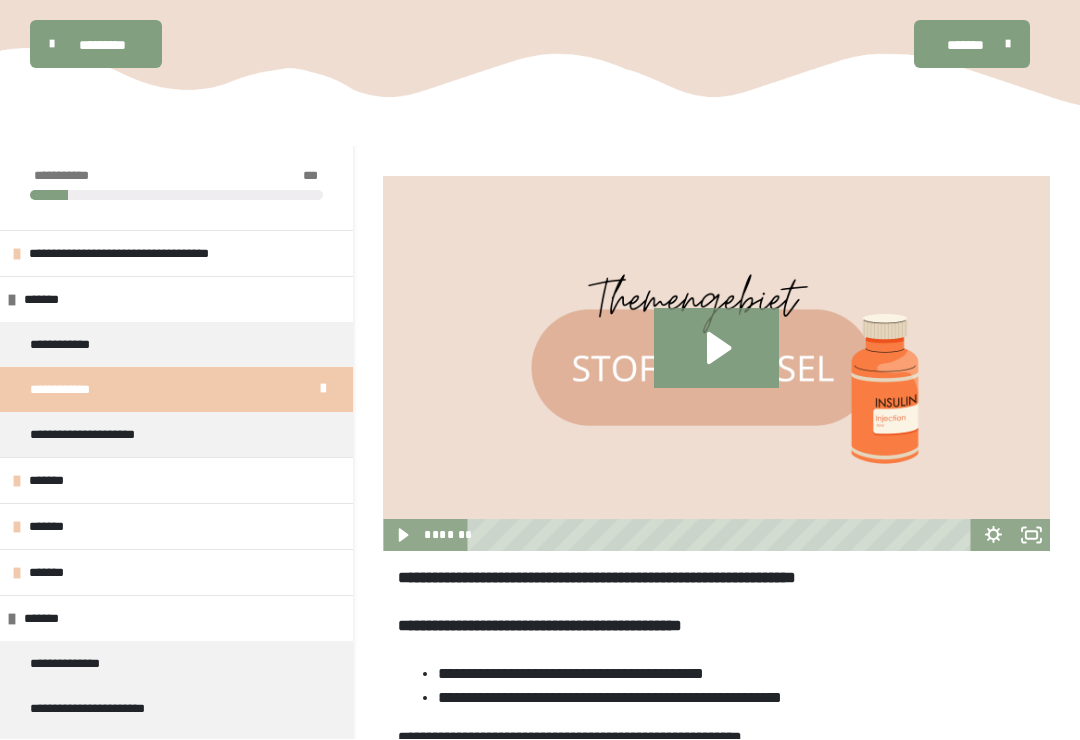 click 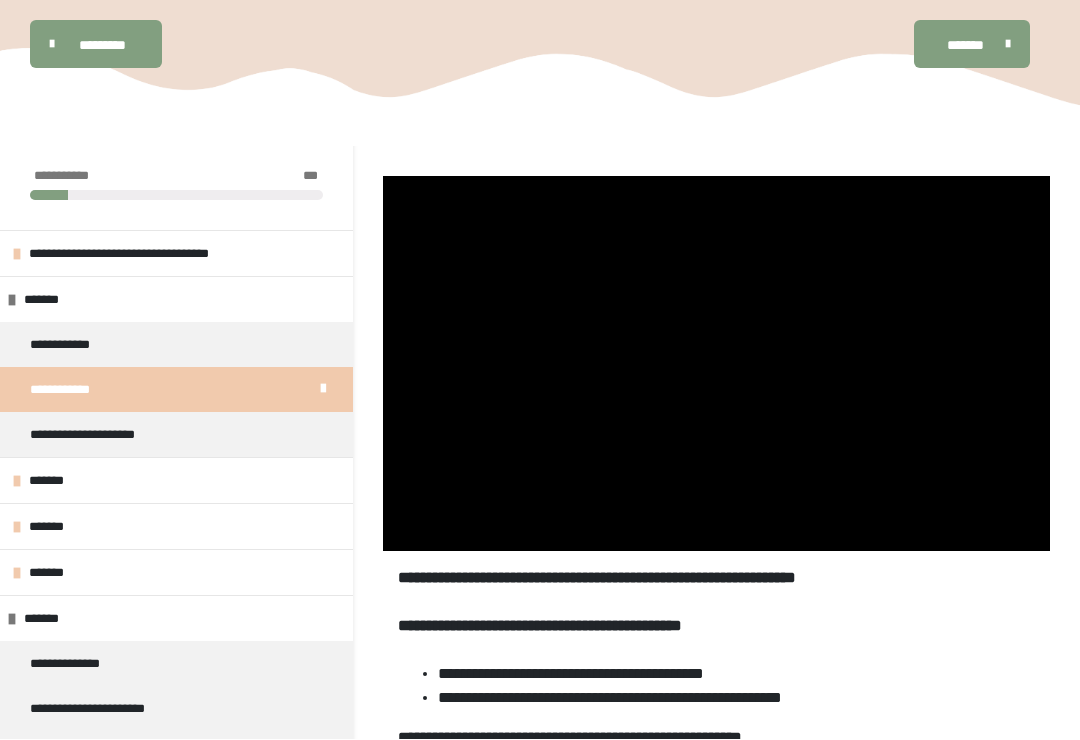 scroll, scrollTop: 134, scrollLeft: 0, axis: vertical 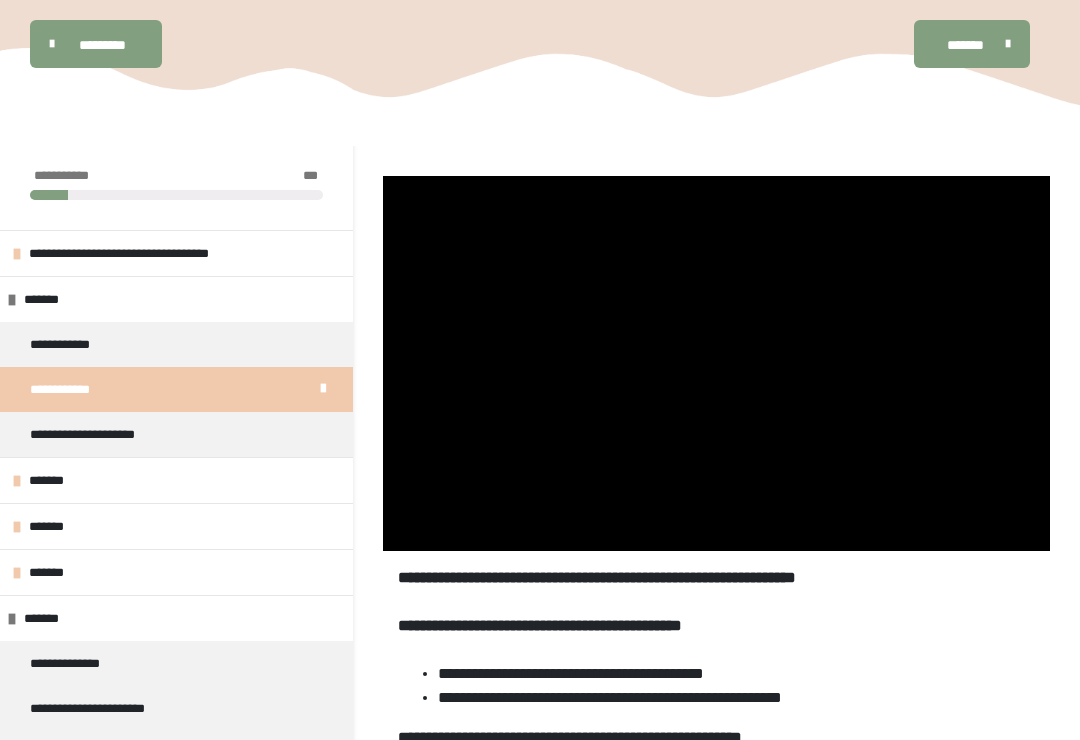 click at bounding box center [716, 363] 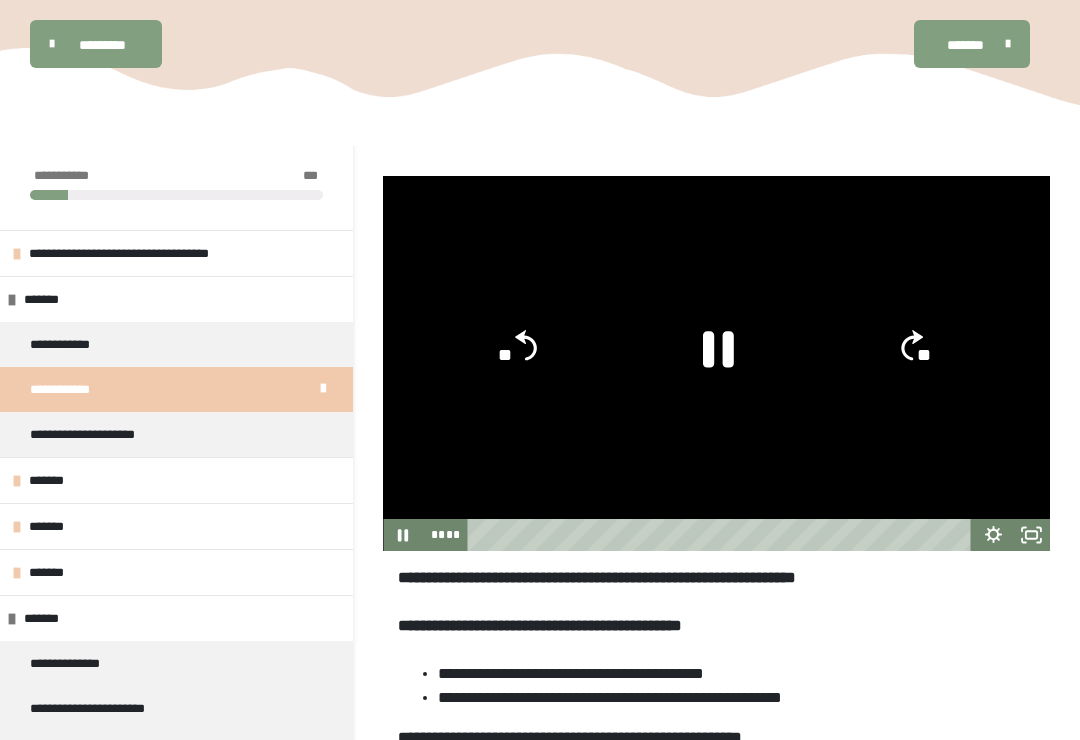 click 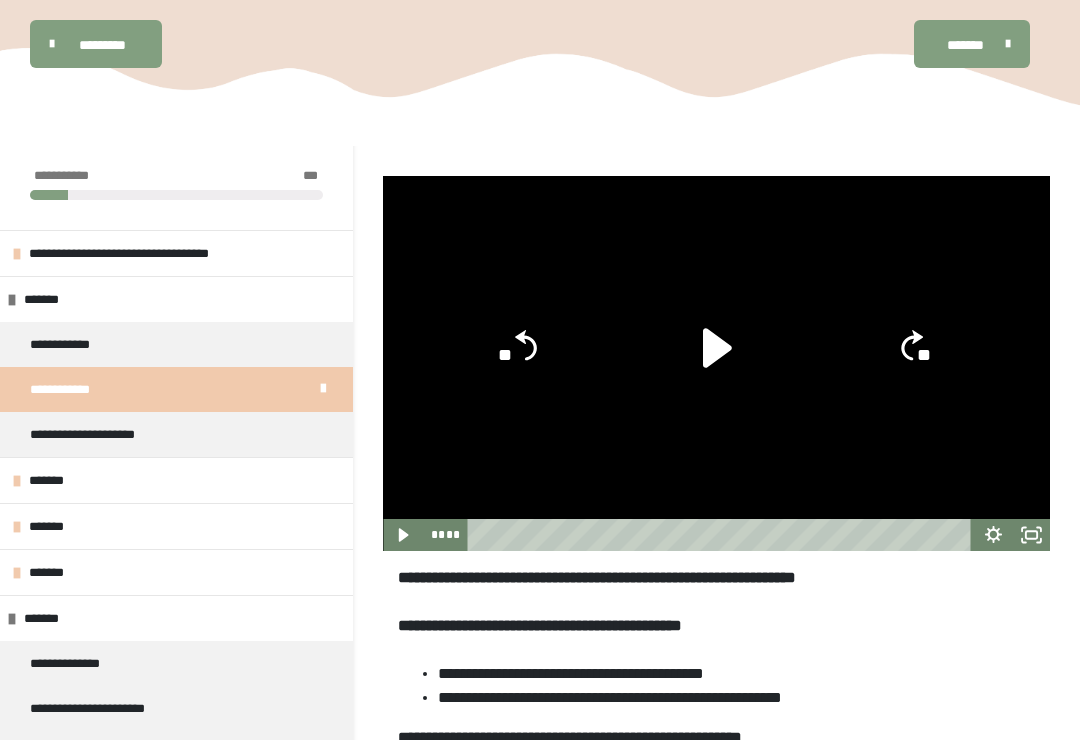 click 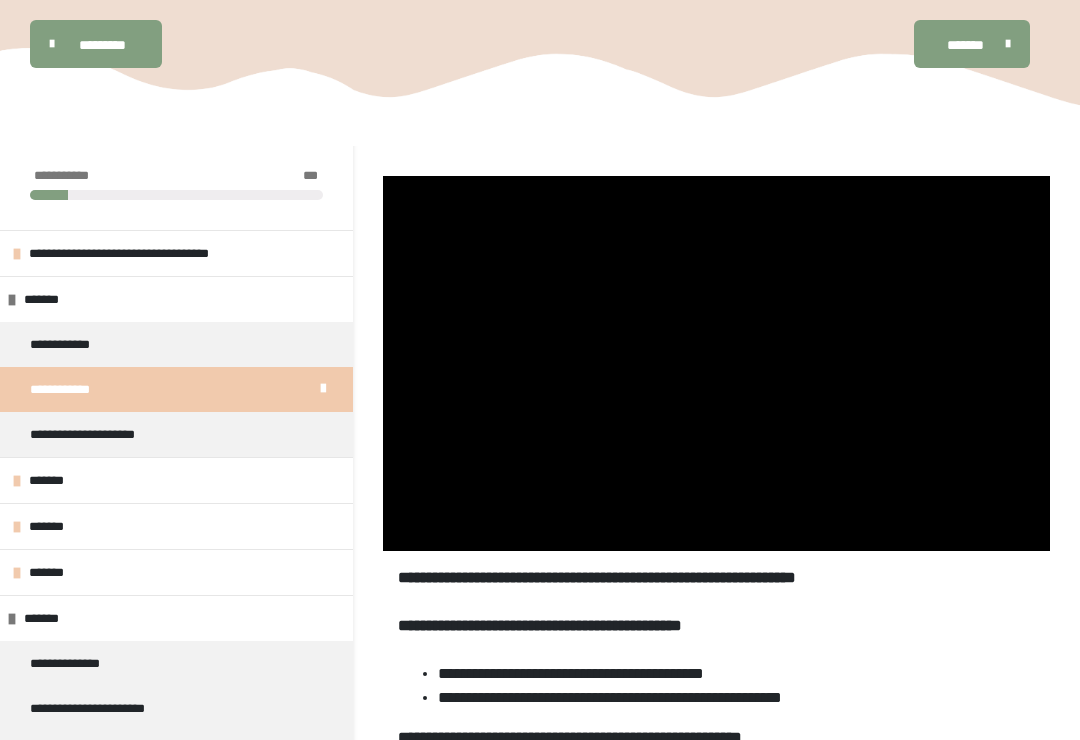 click at bounding box center [716, 363] 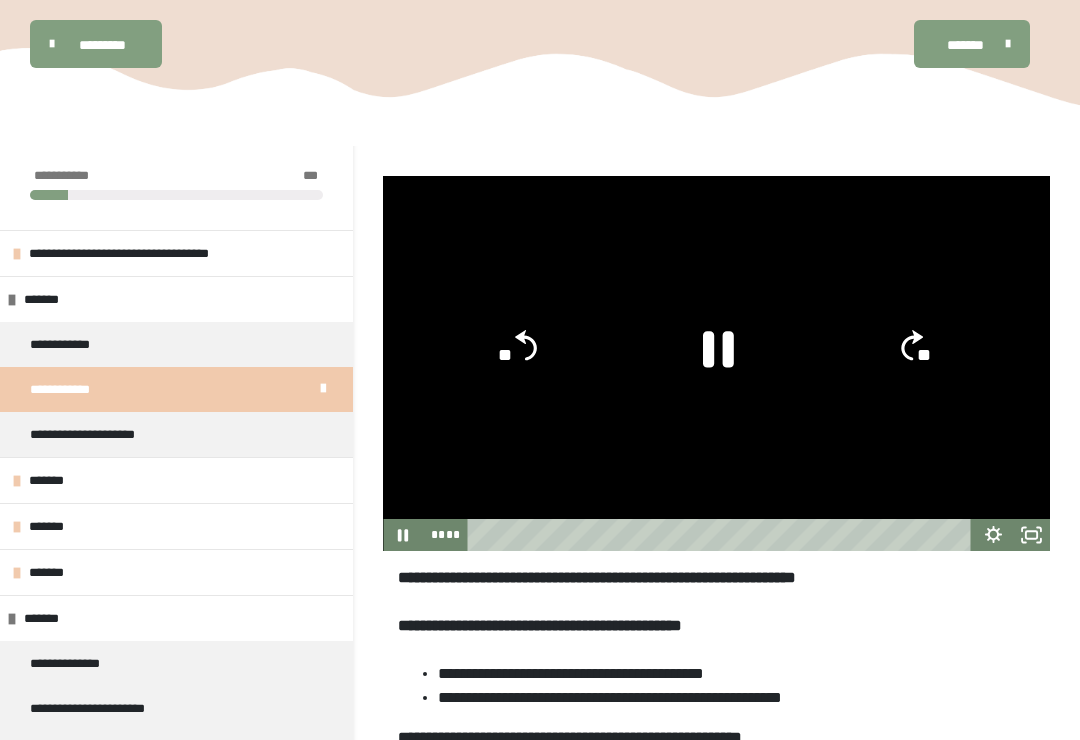 click 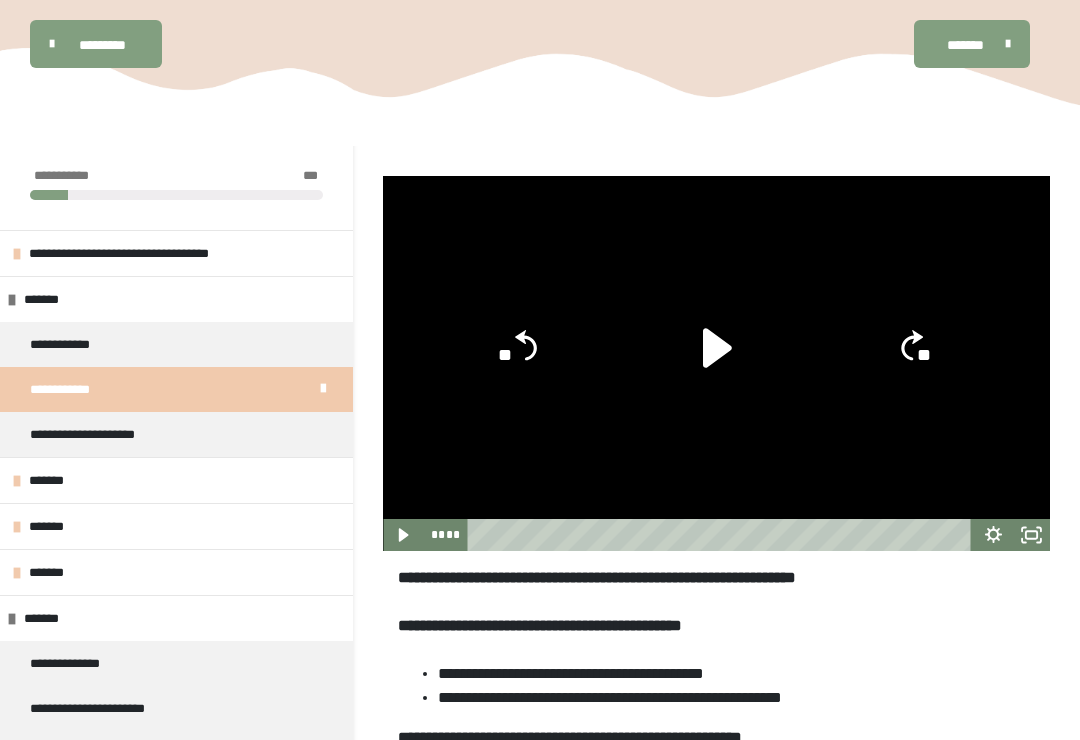 click 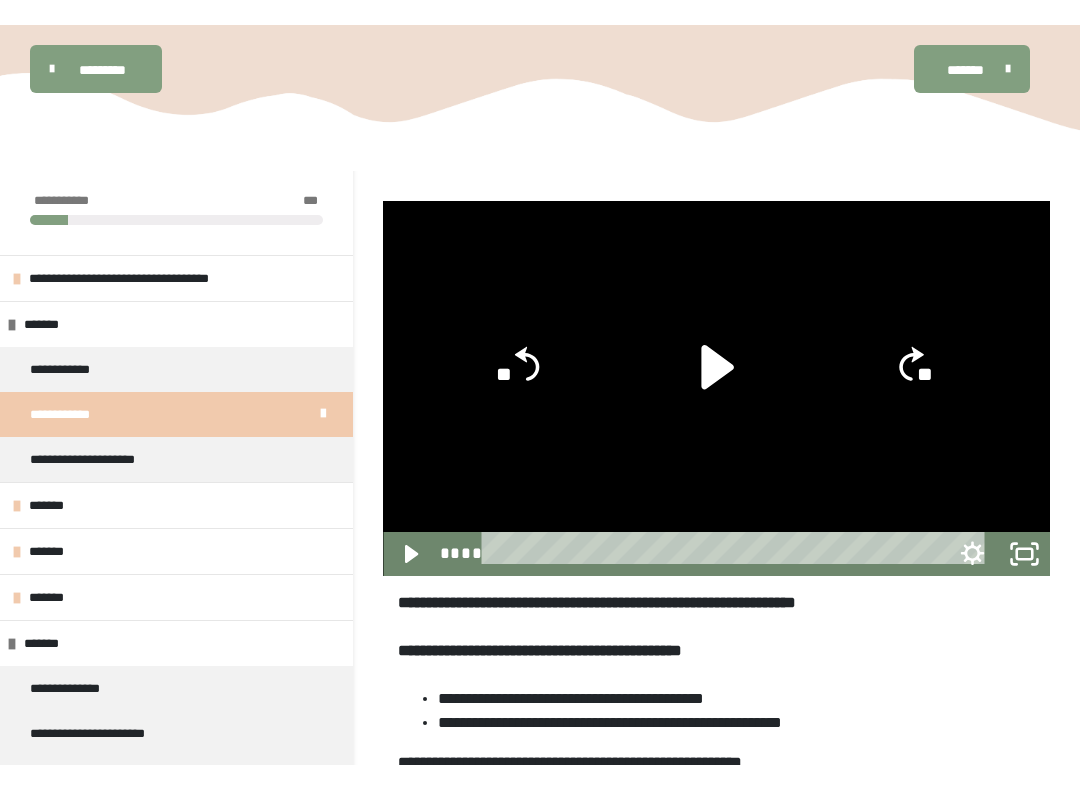 scroll, scrollTop: 20, scrollLeft: 0, axis: vertical 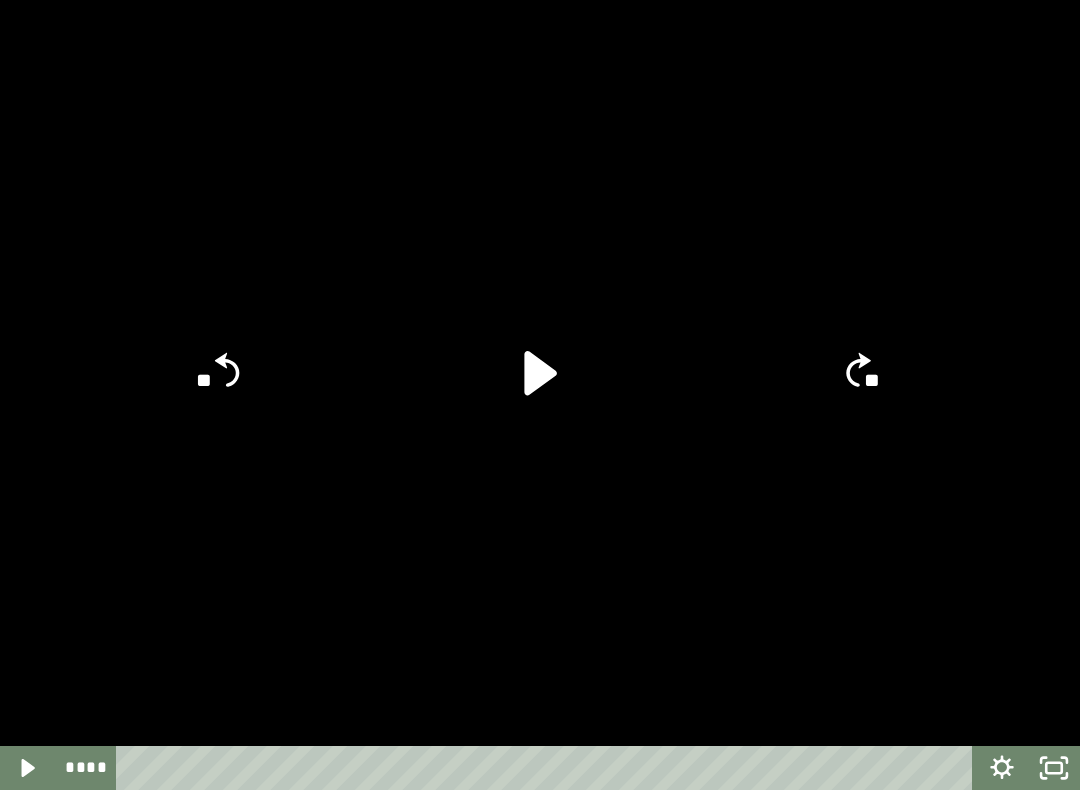 click 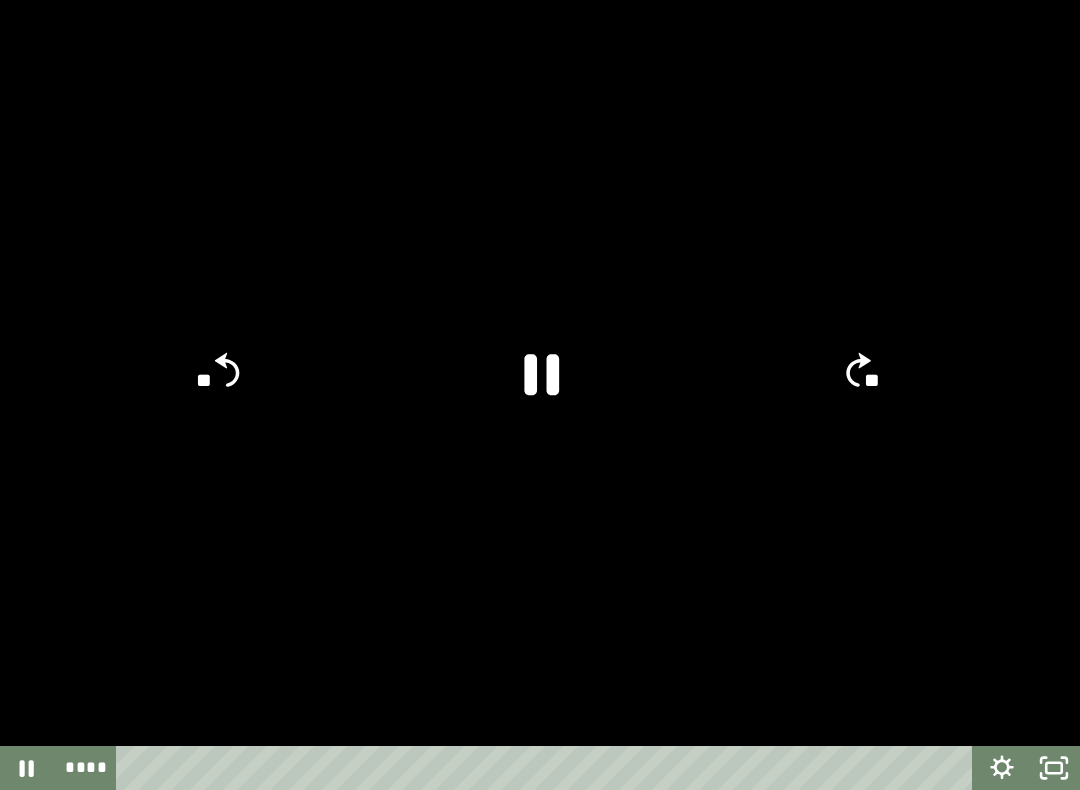 click 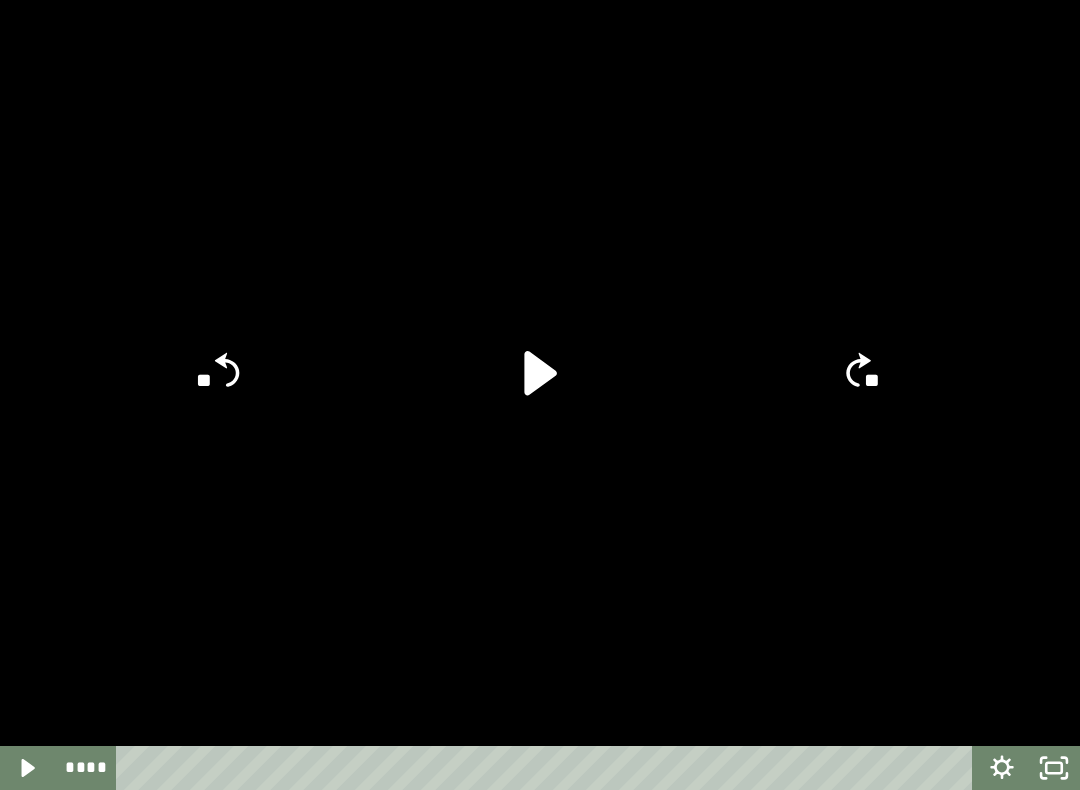 click 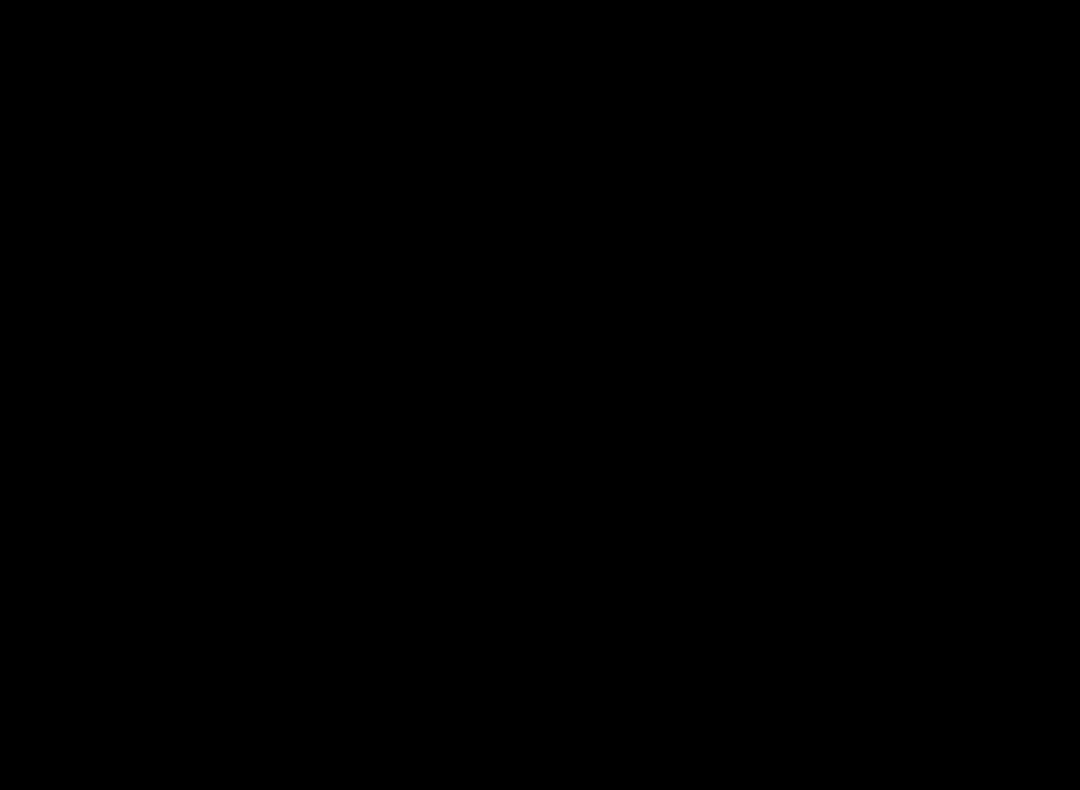 click at bounding box center (540, 395) 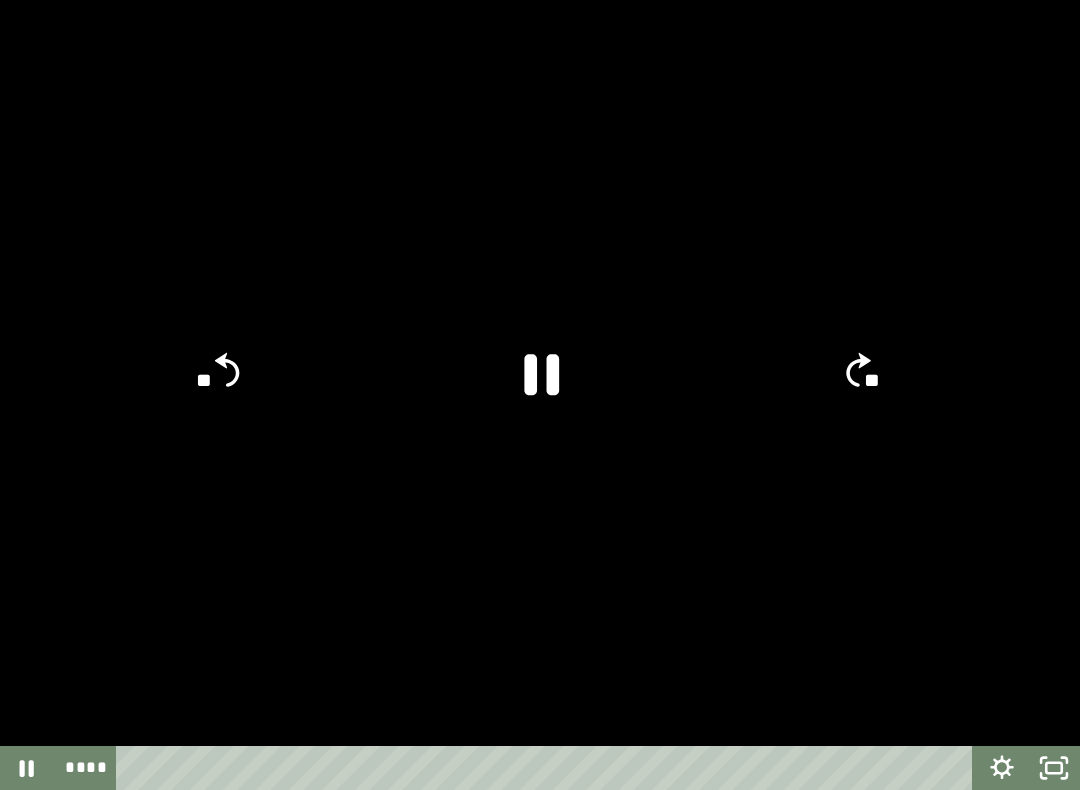 click 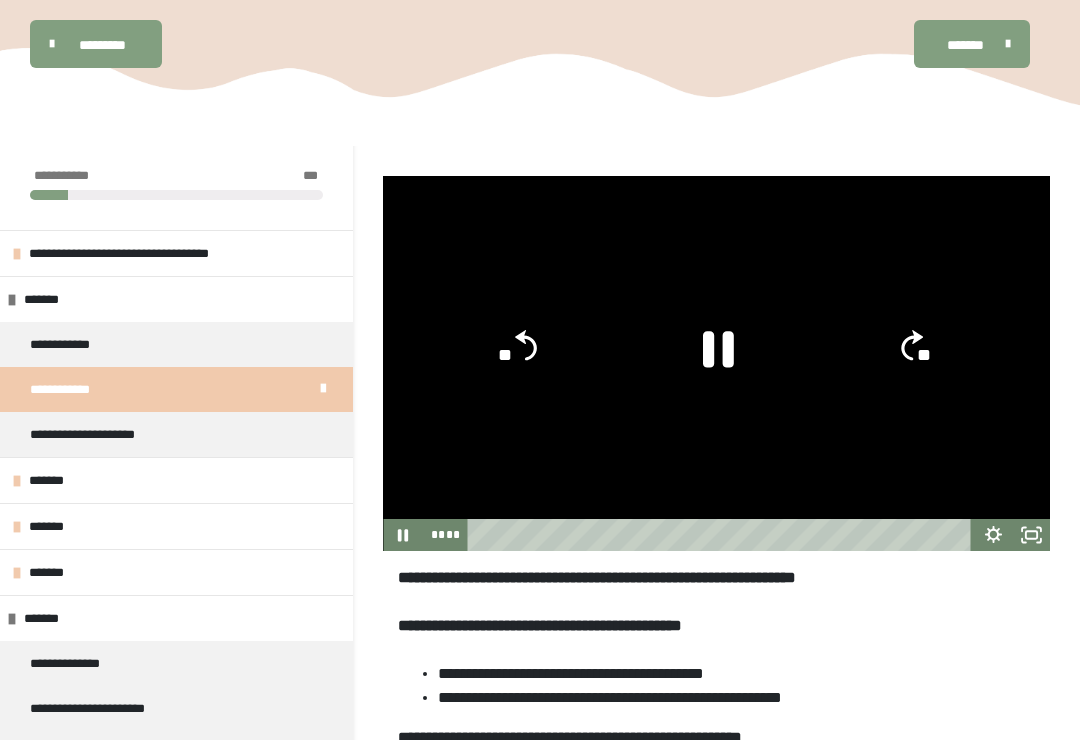 click 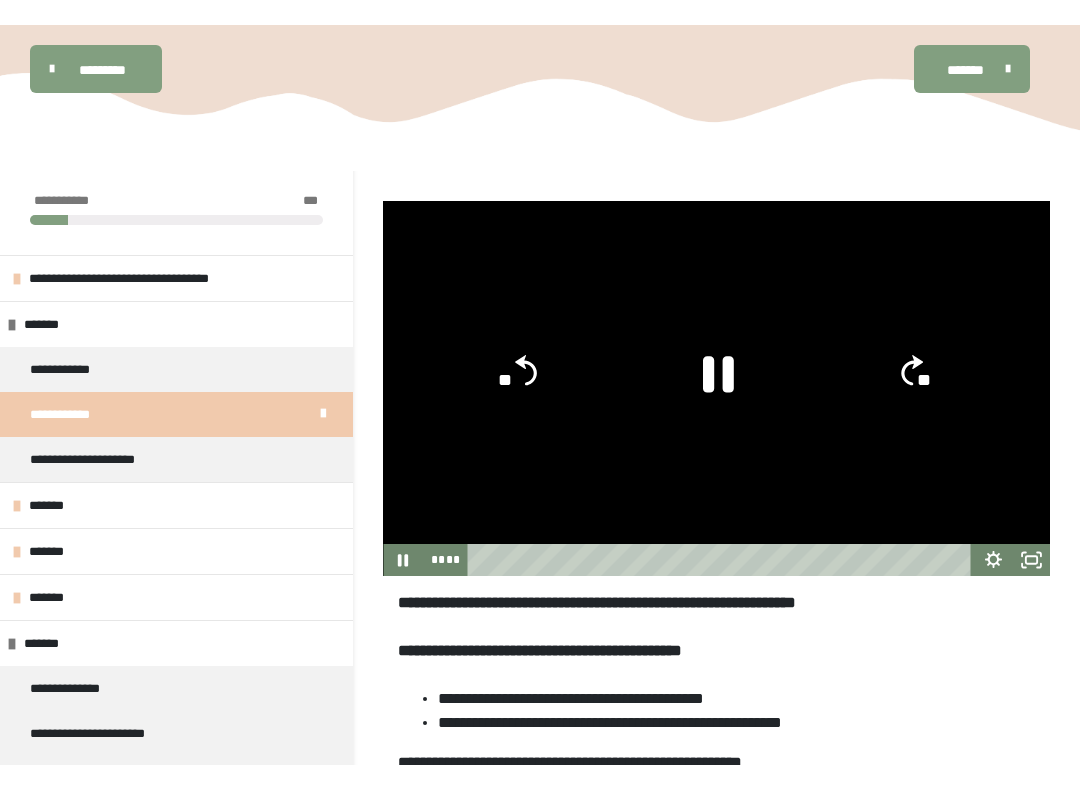 scroll, scrollTop: 20, scrollLeft: 0, axis: vertical 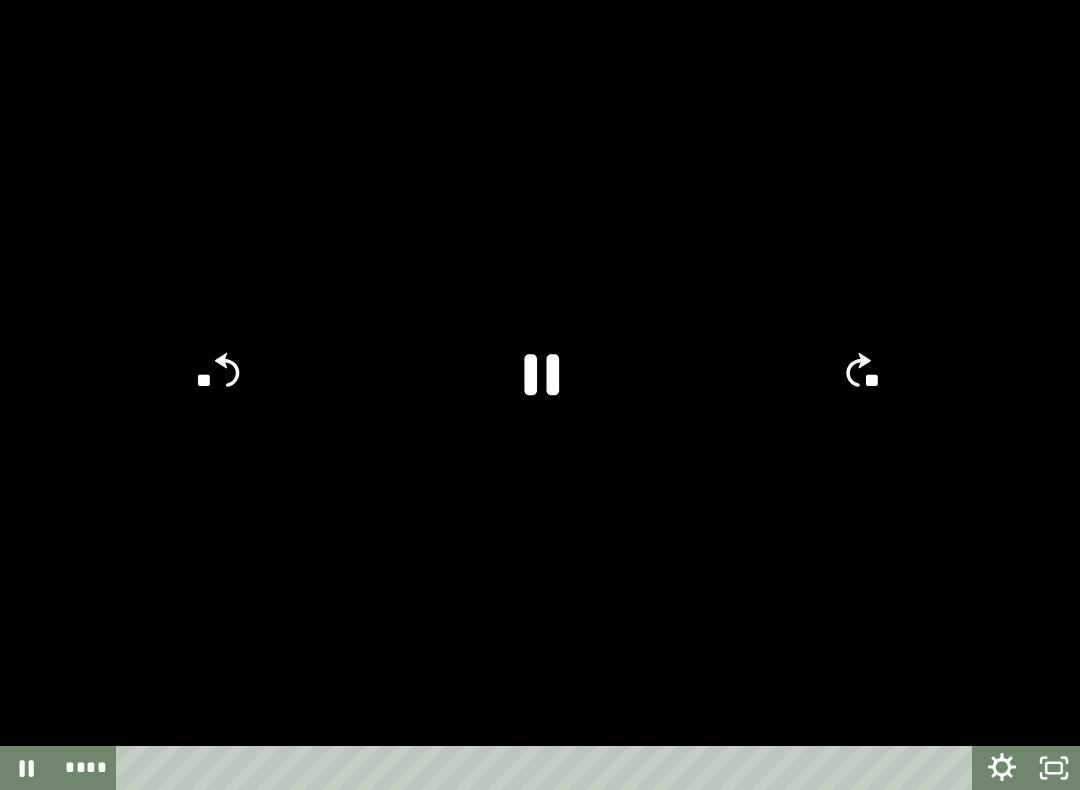 click 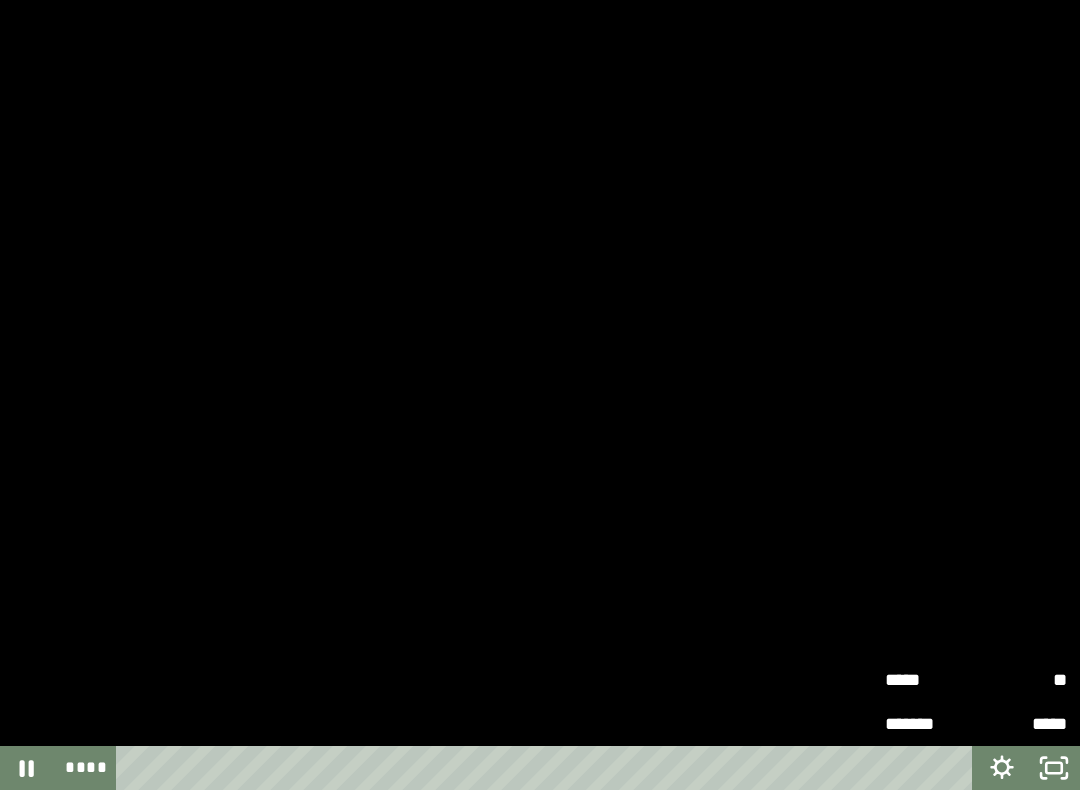 click on "**" at bounding box center [1021, 680] 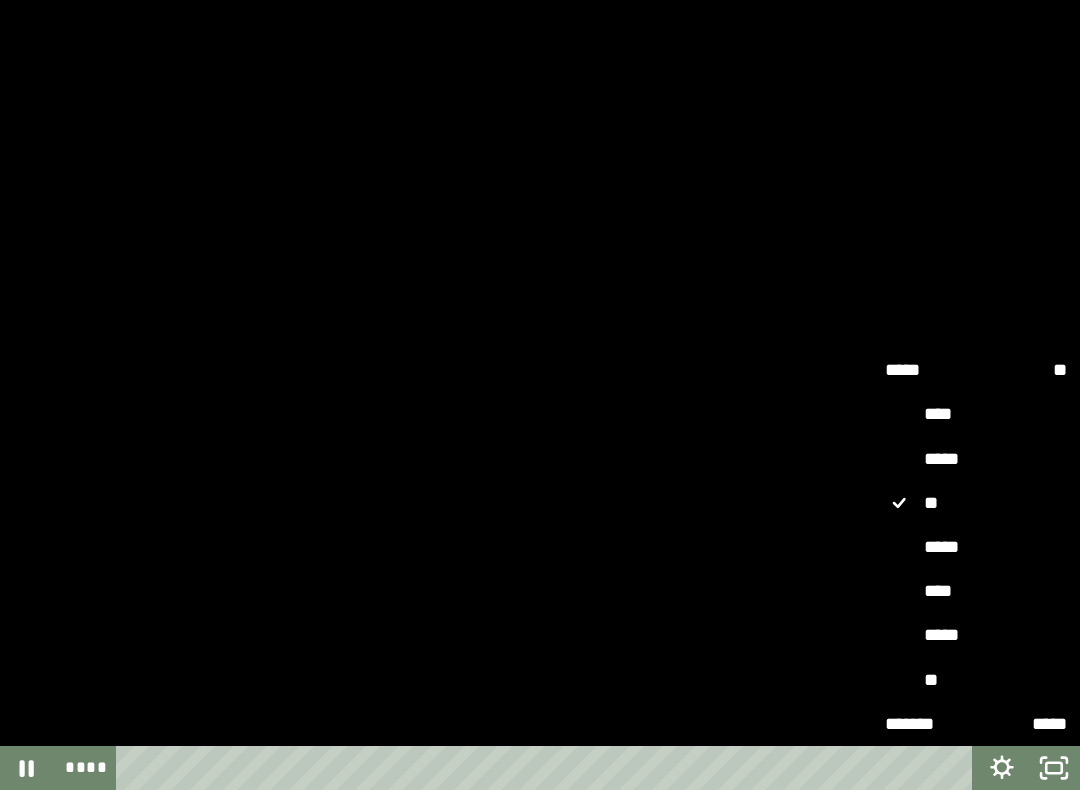 click on "*****" at bounding box center [976, 547] 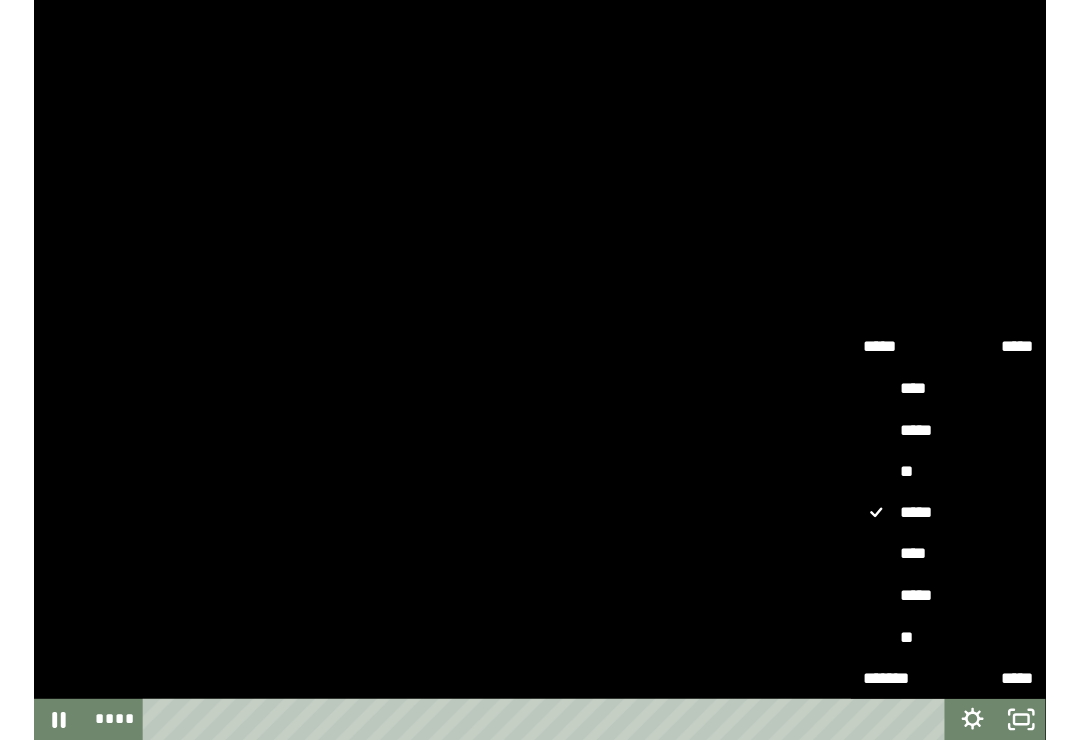 scroll, scrollTop: 134, scrollLeft: 0, axis: vertical 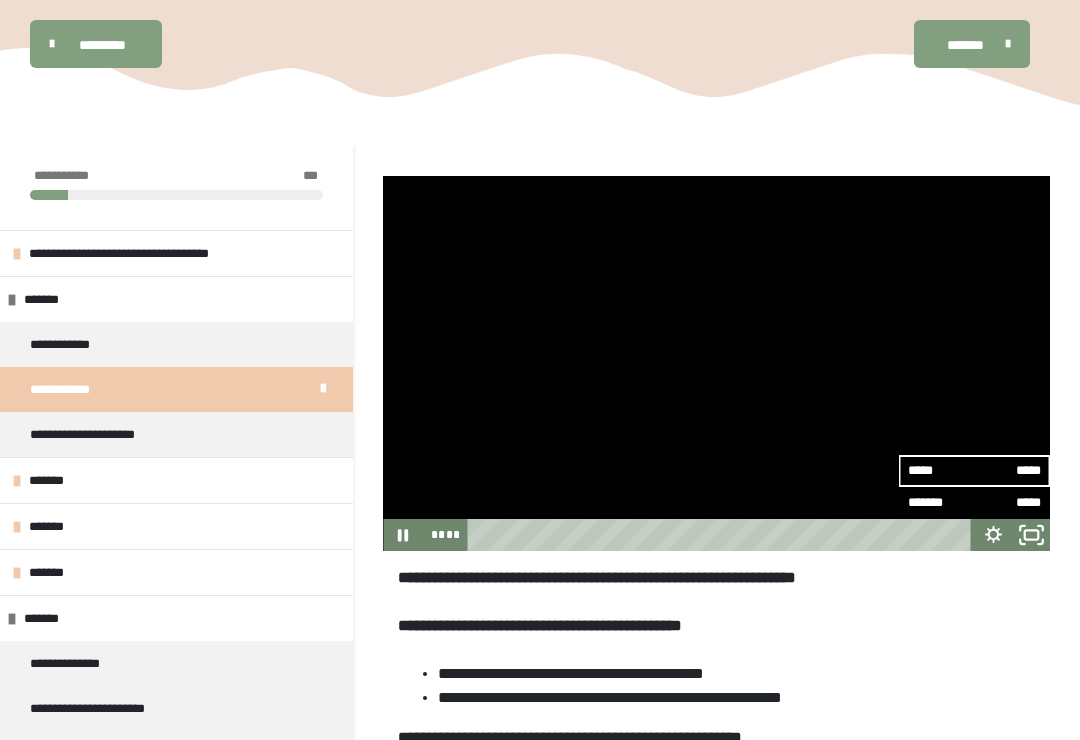click 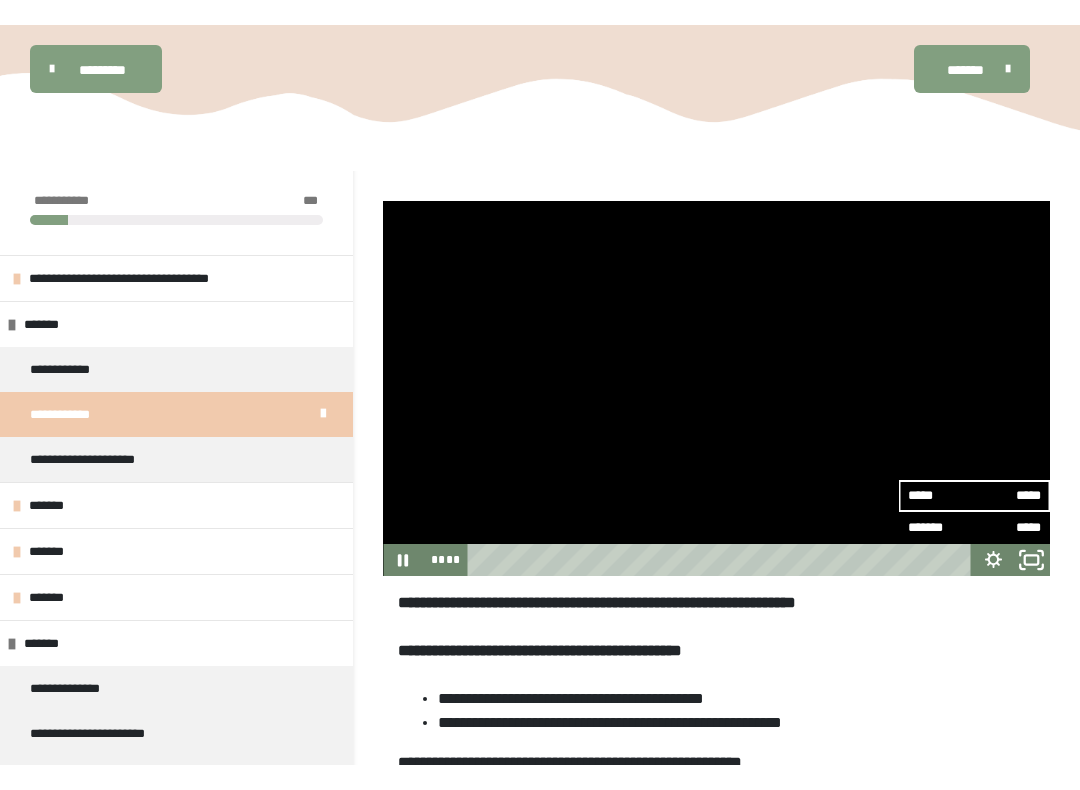 scroll, scrollTop: 20, scrollLeft: 0, axis: vertical 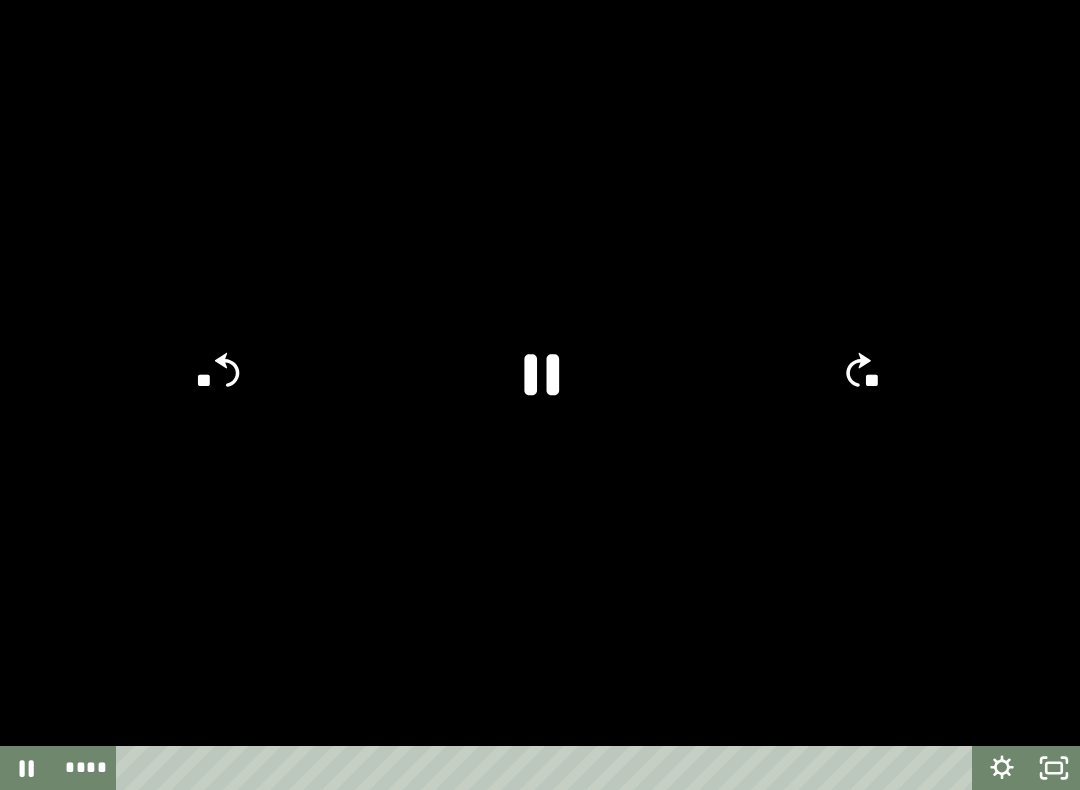 click on "**" 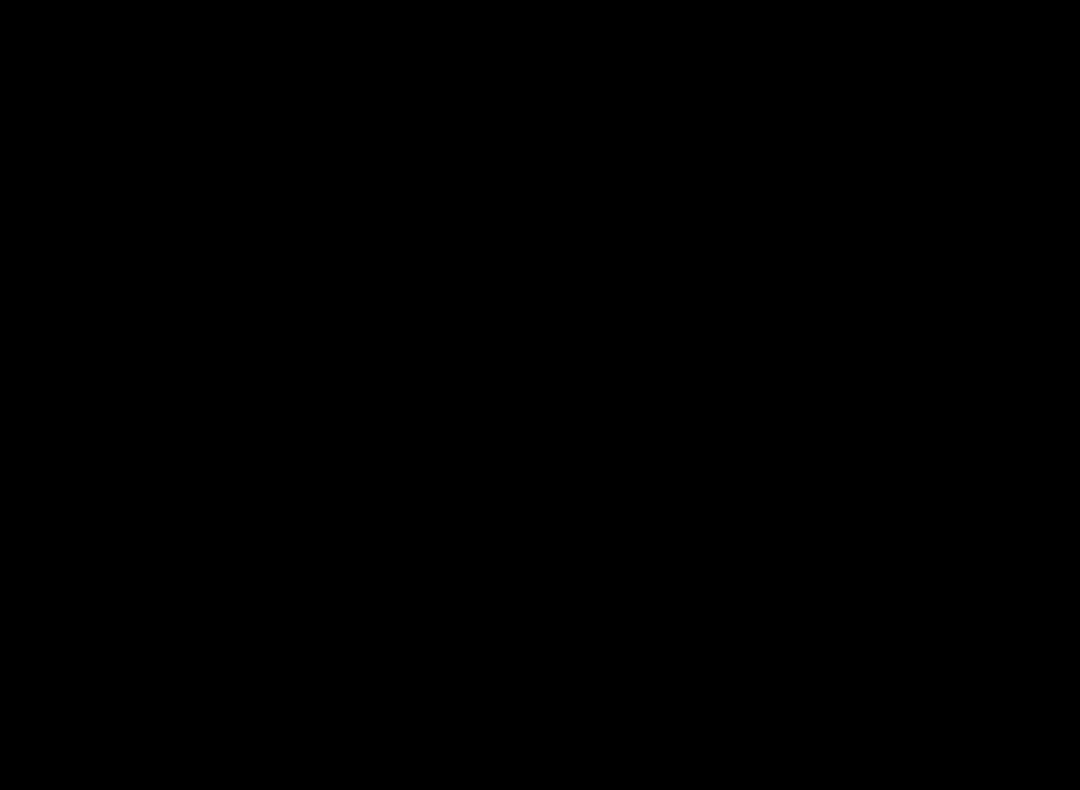 click at bounding box center (540, 395) 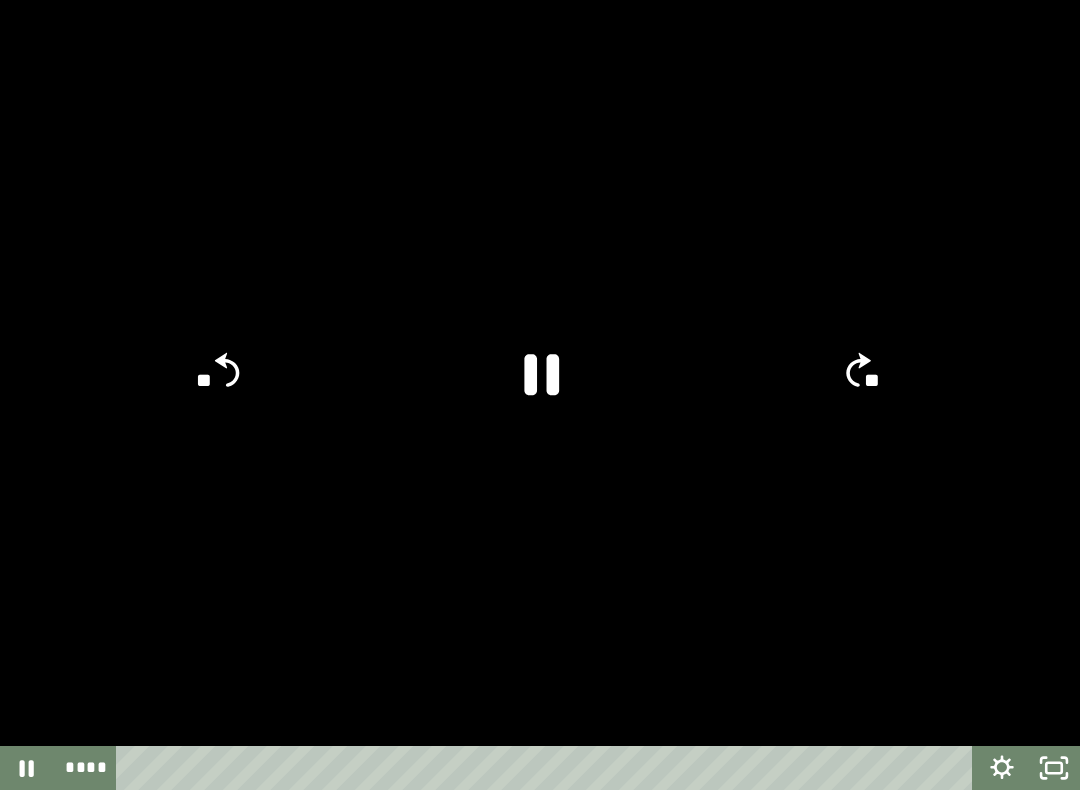 click 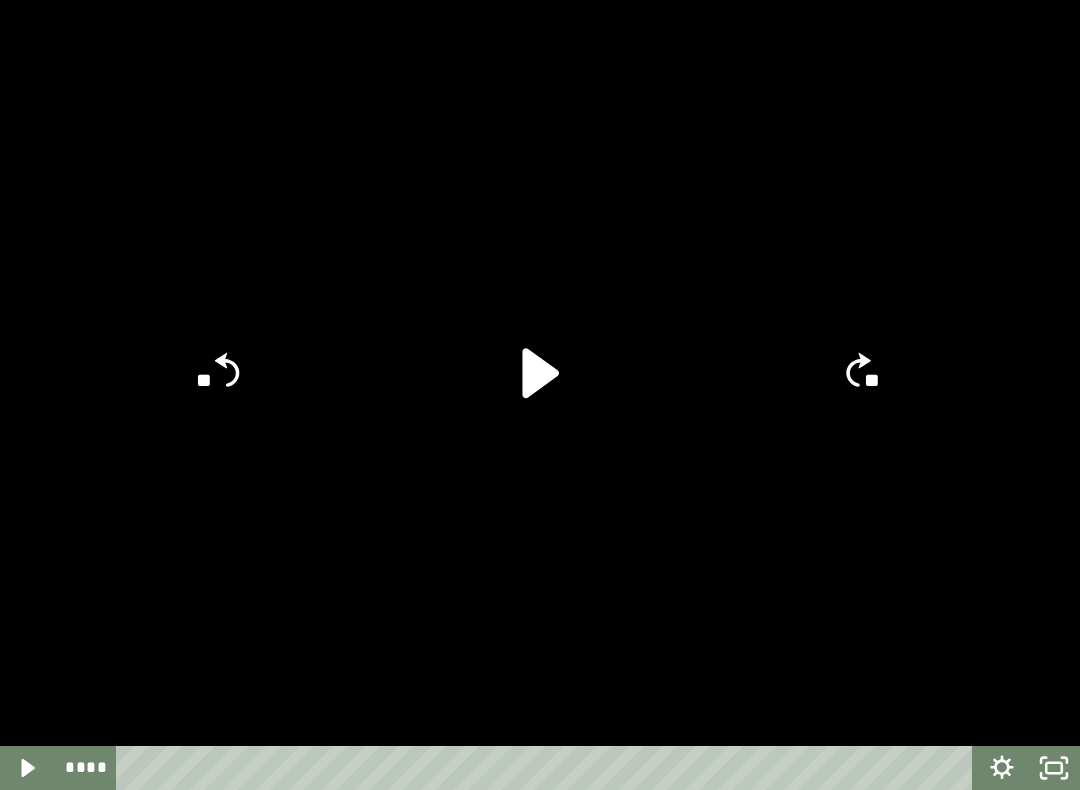 click 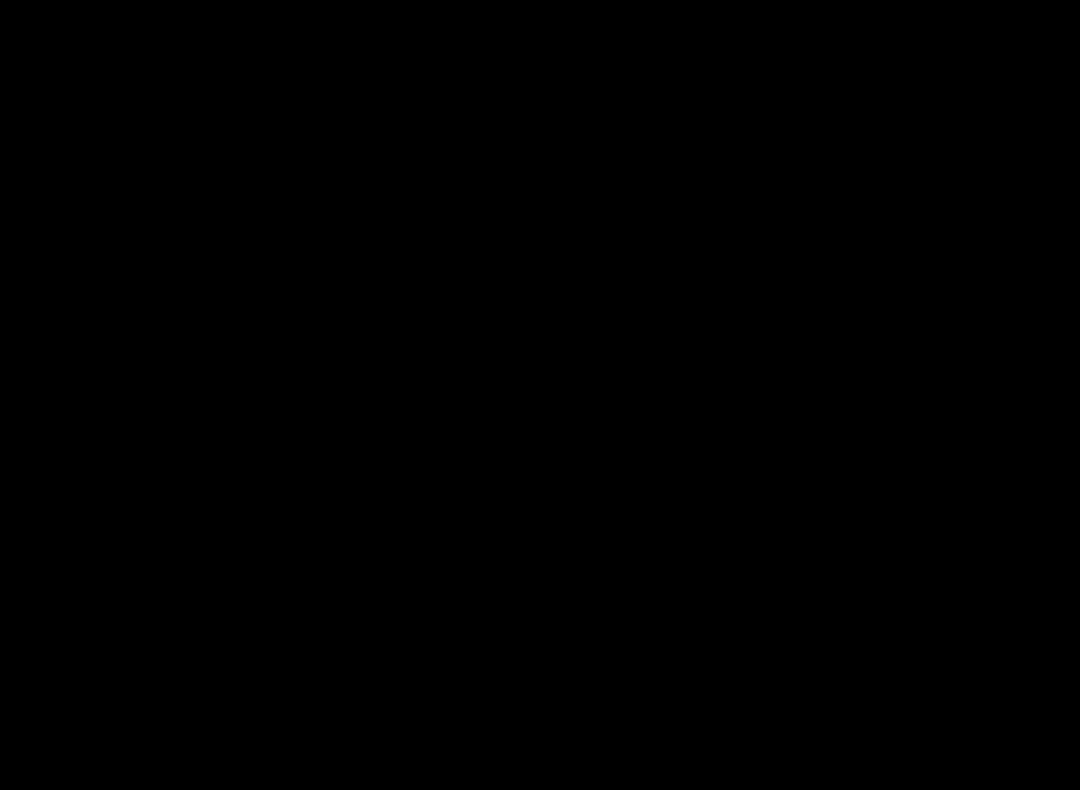 click at bounding box center [540, 395] 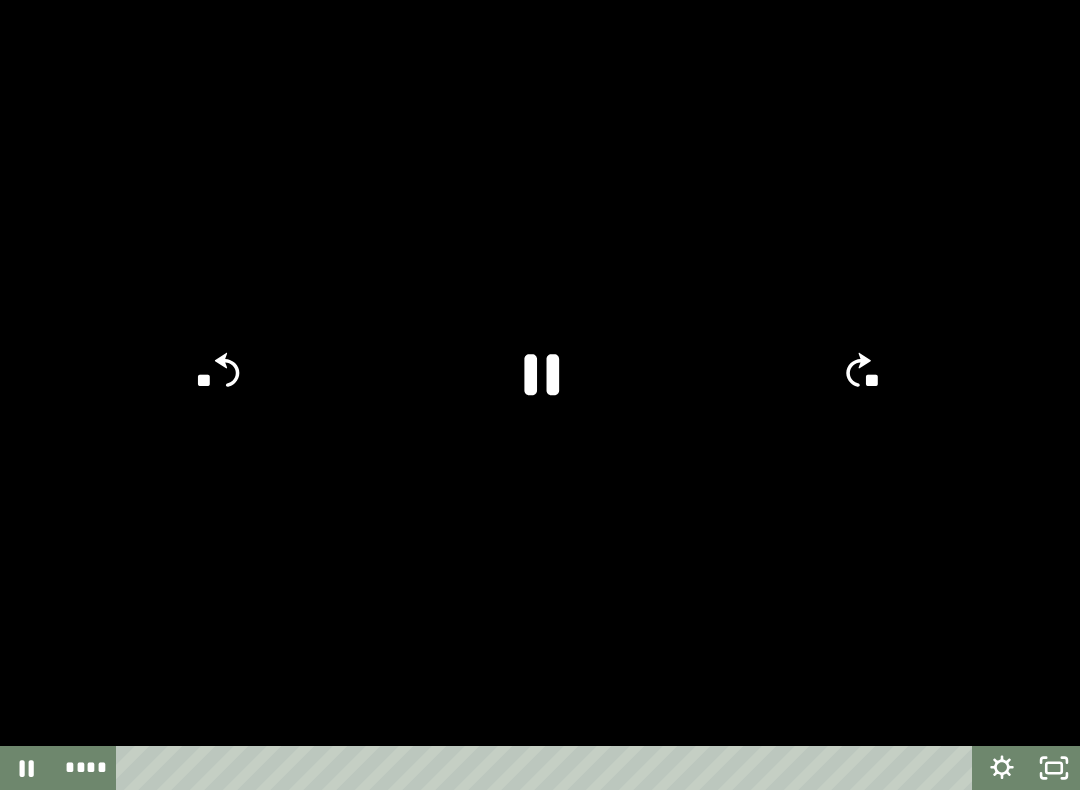 click on "**" 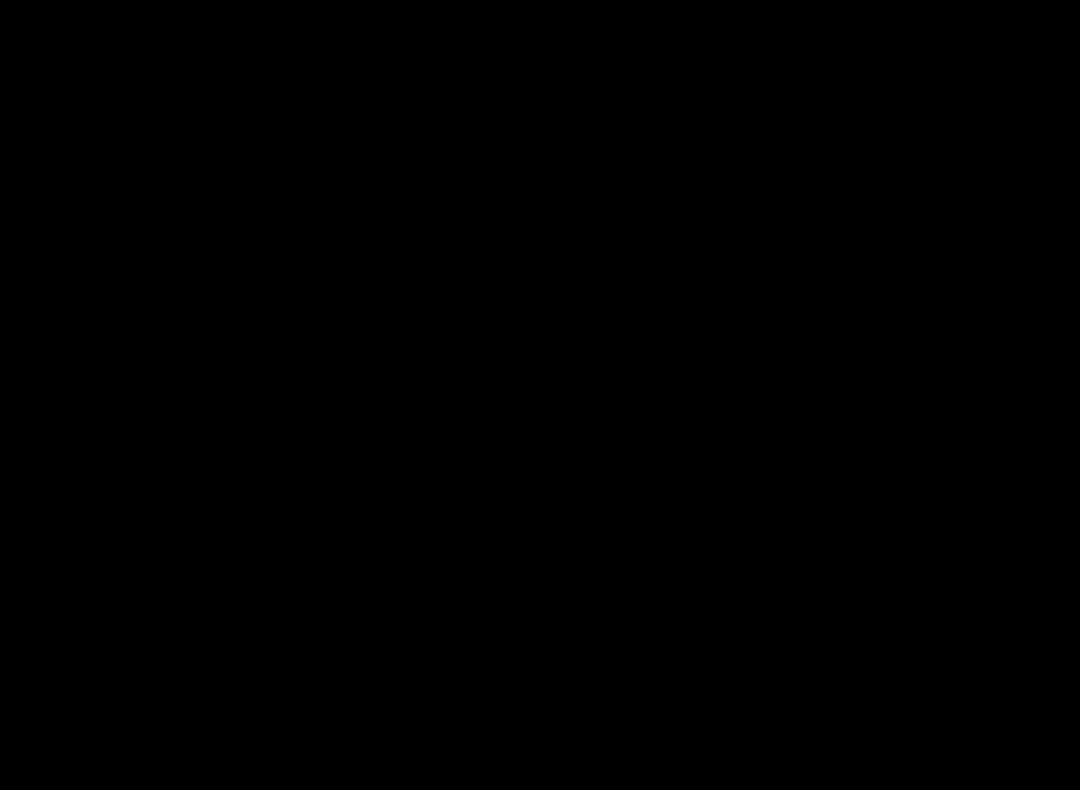 click at bounding box center (540, 395) 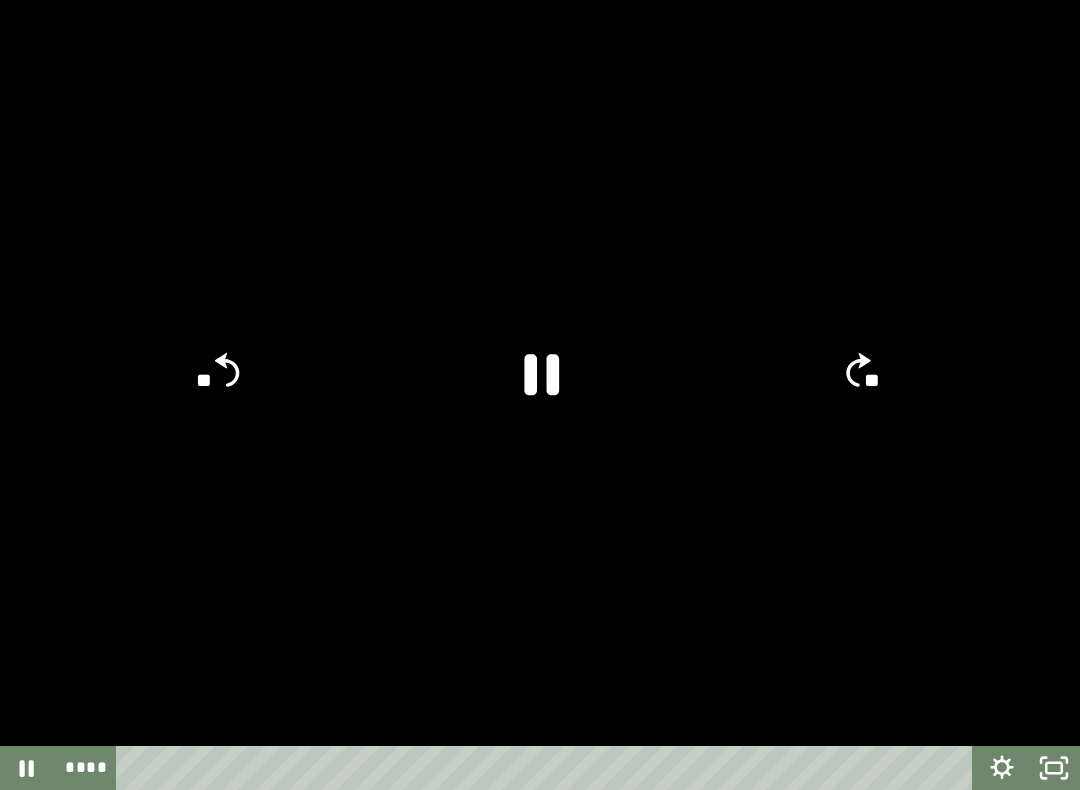 click on "**" 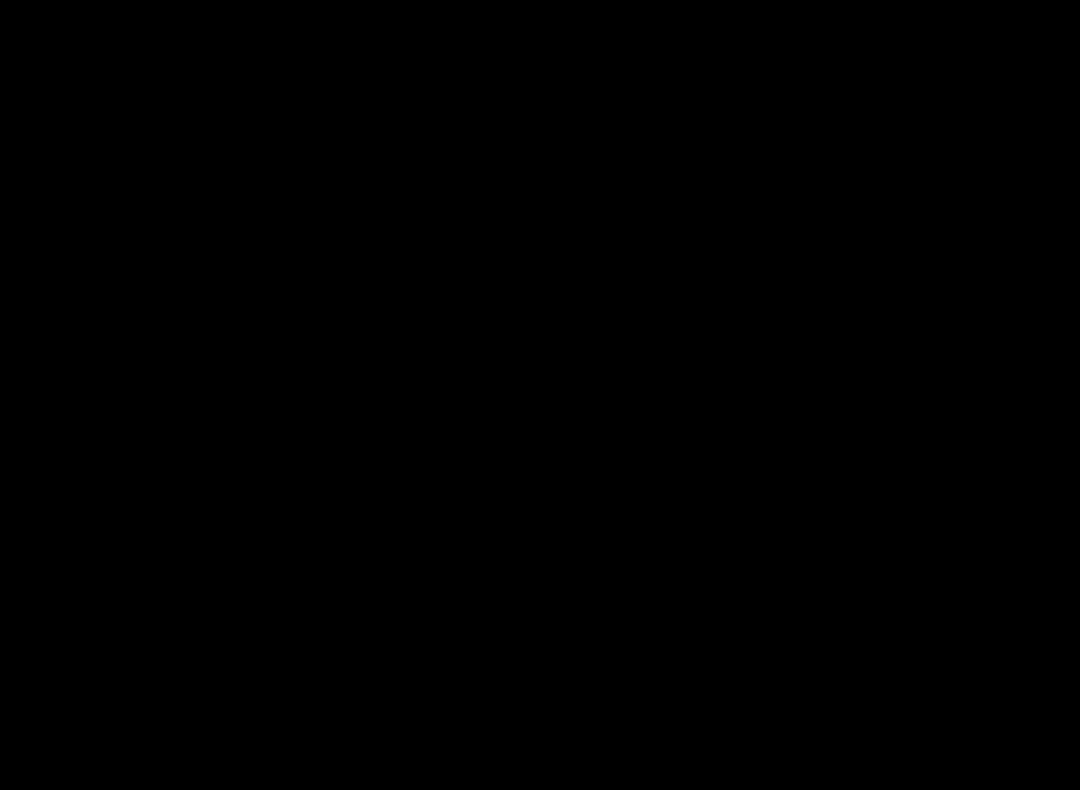 click at bounding box center (540, 395) 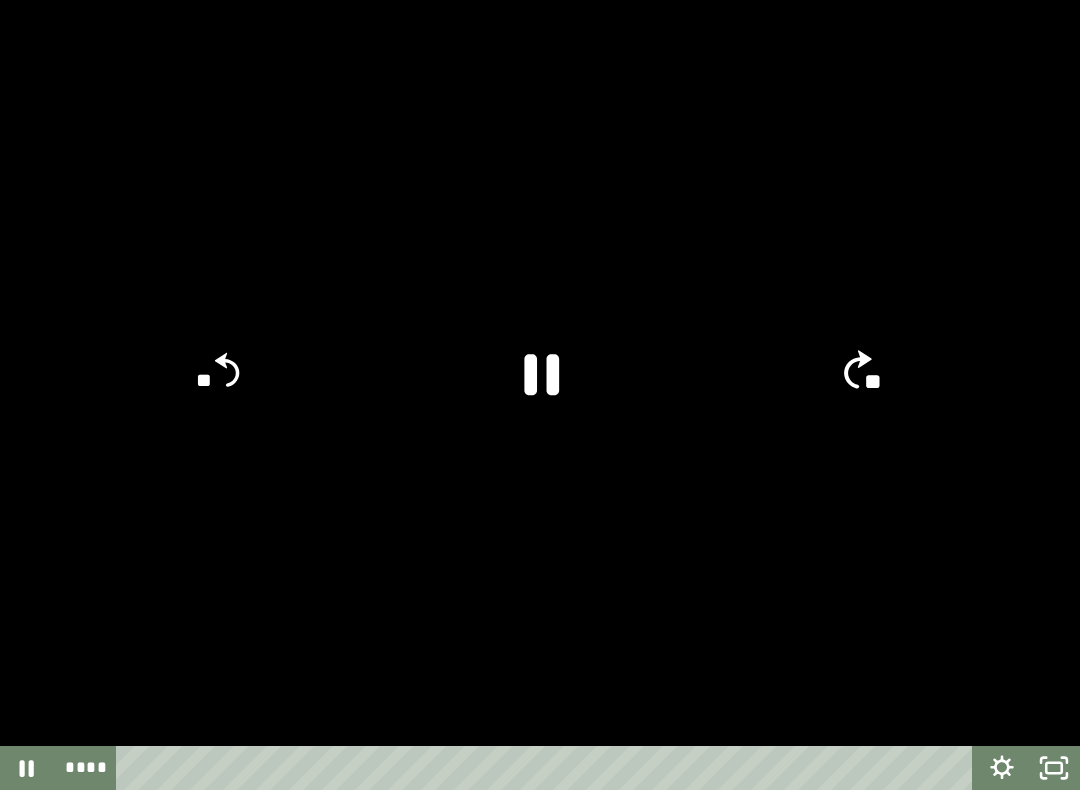 click on "**" 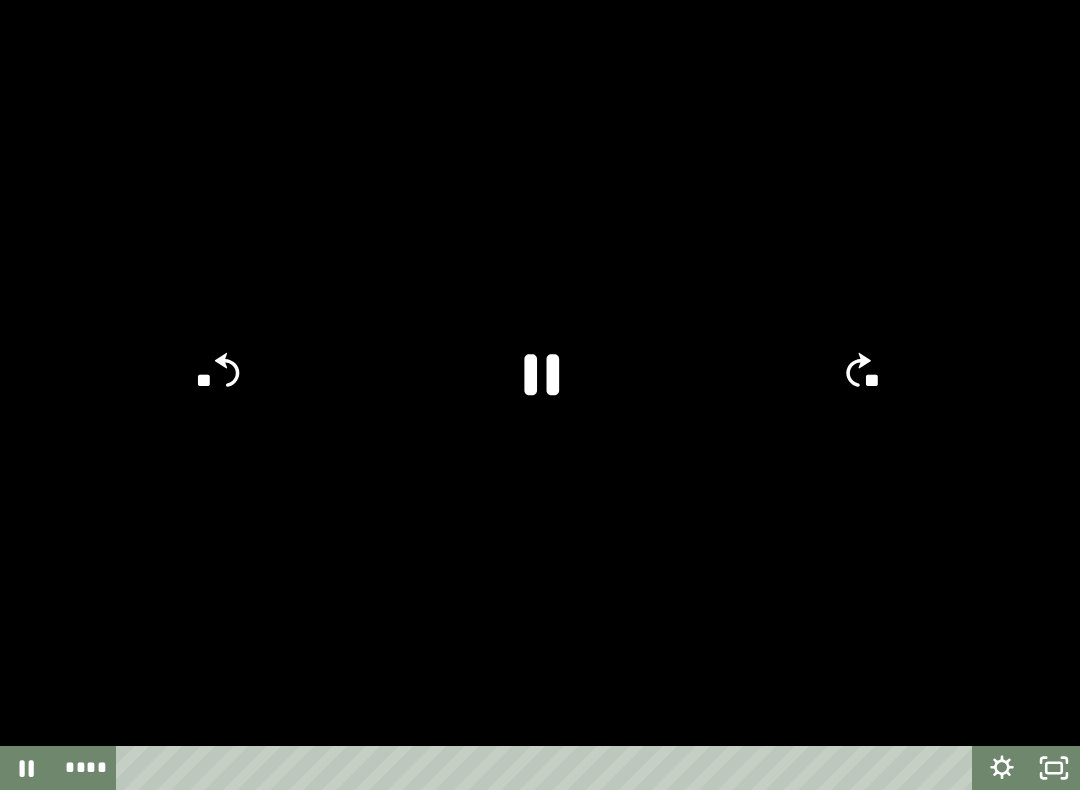 click on "**" 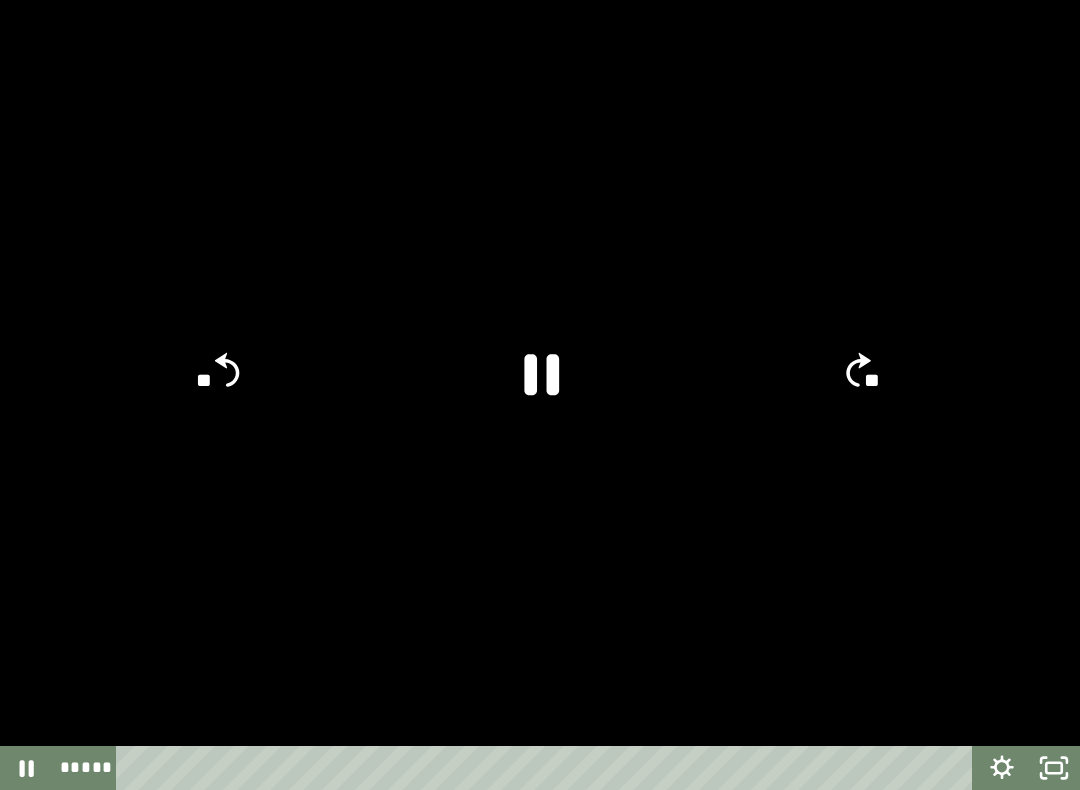 click on "**" 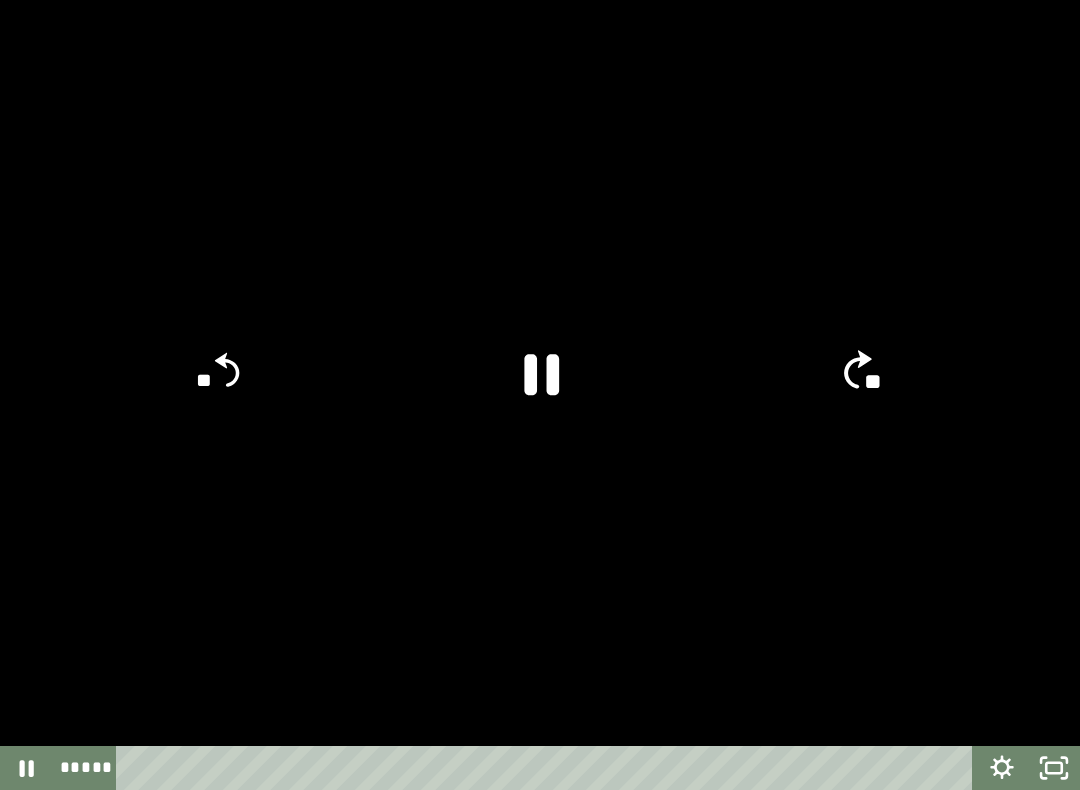 click on "**" 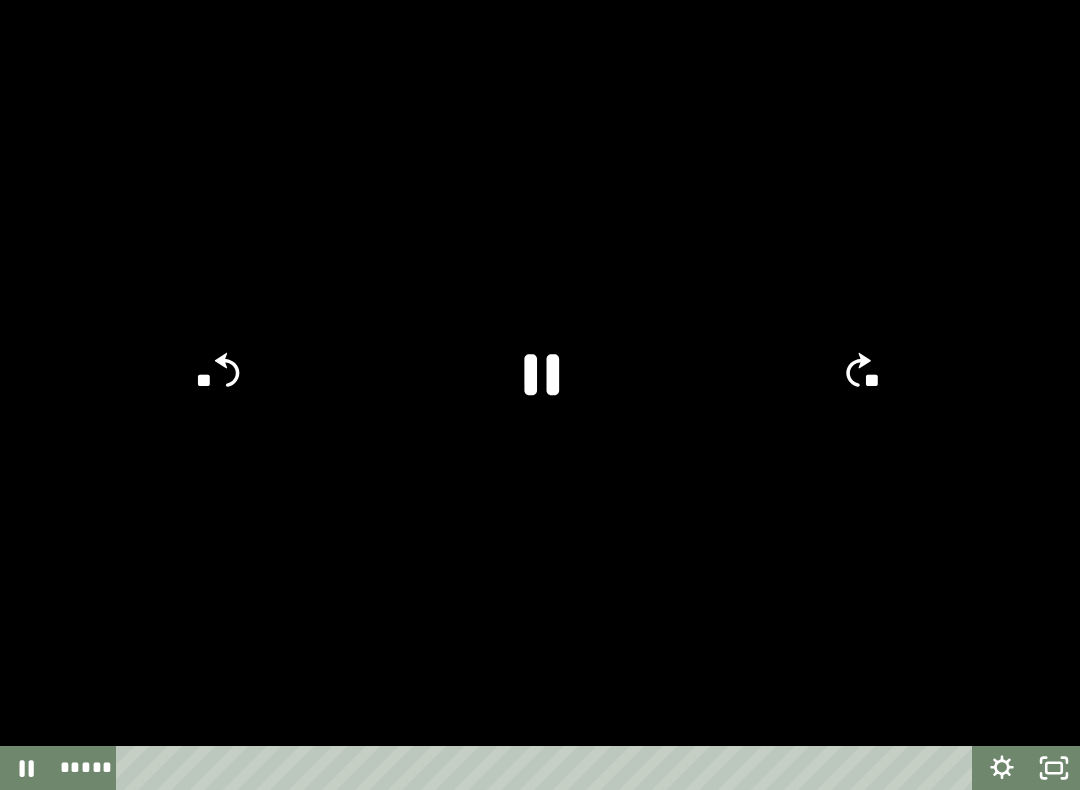 click on "**" 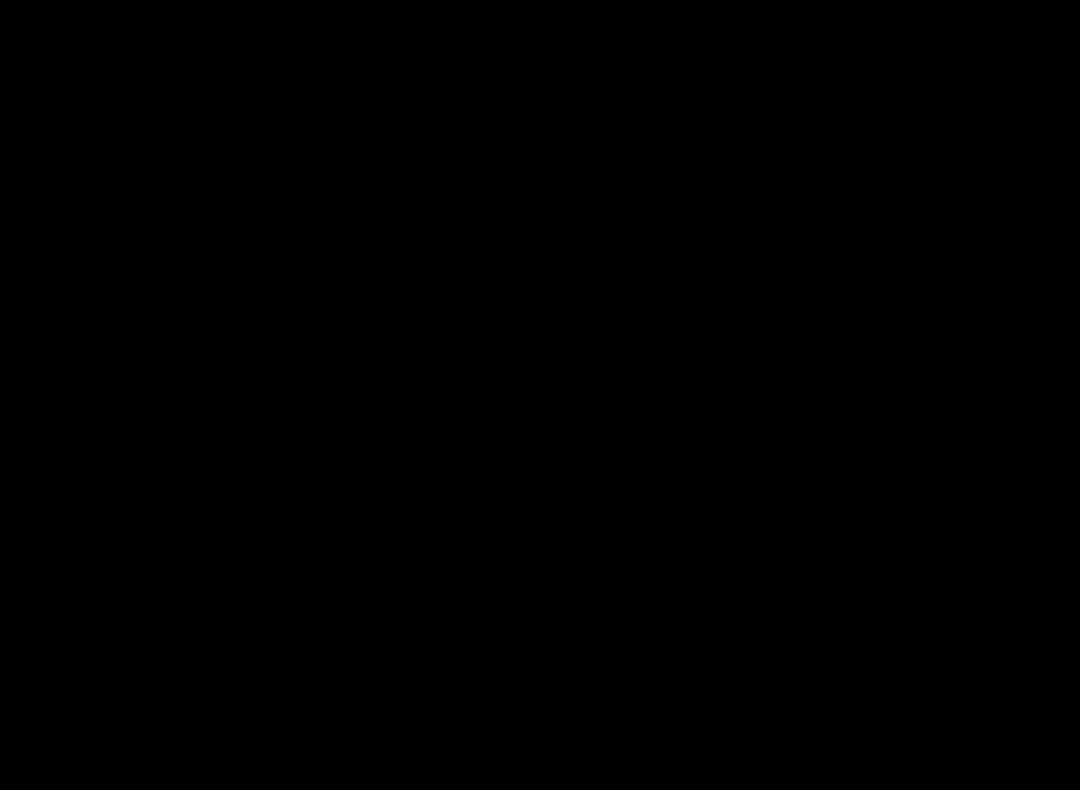 click at bounding box center [540, 395] 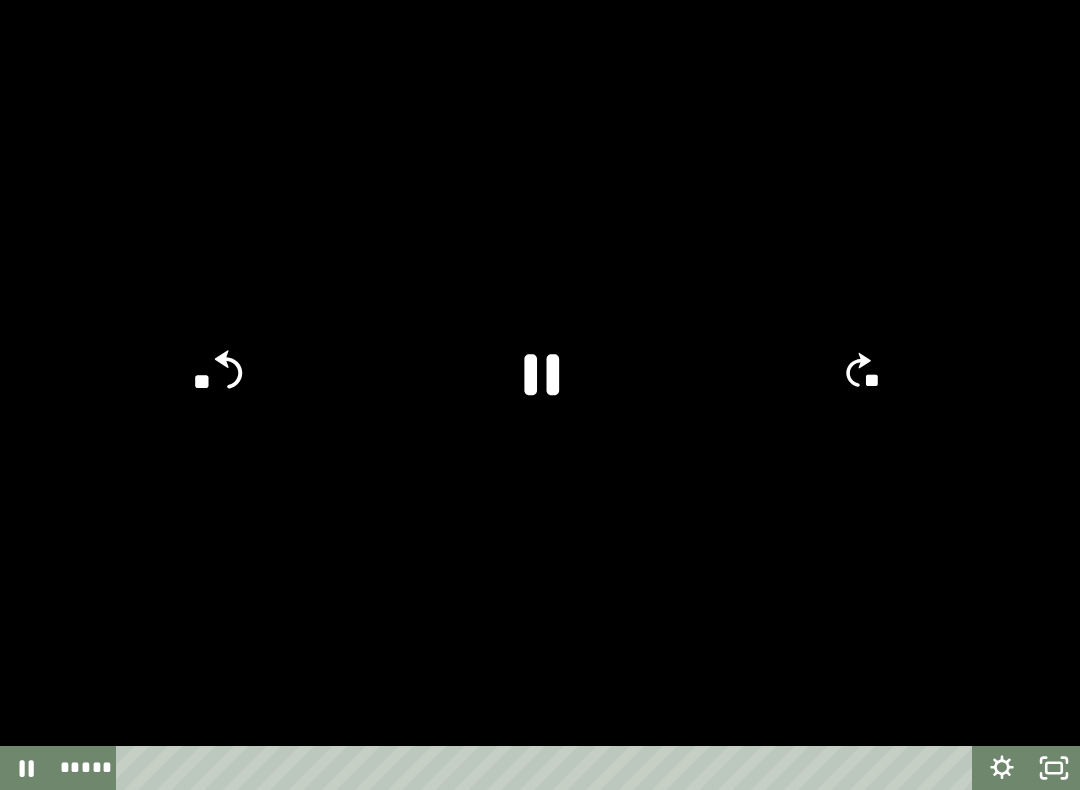 click on "**" 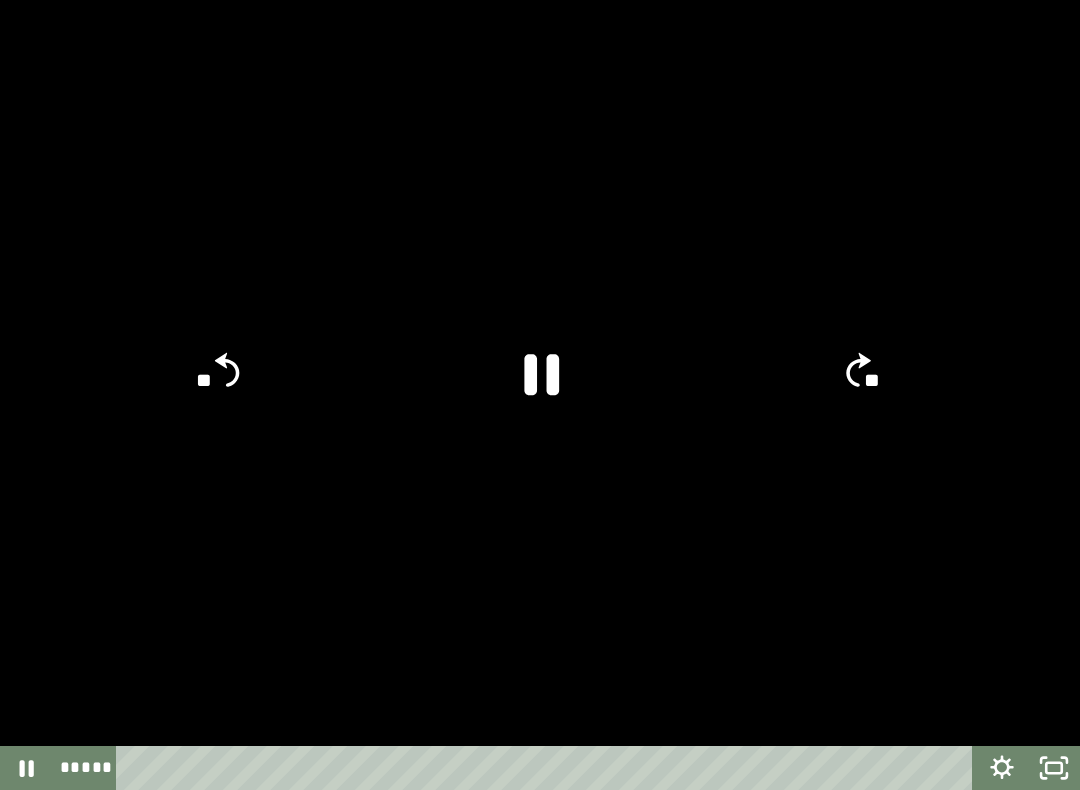 click on "**" 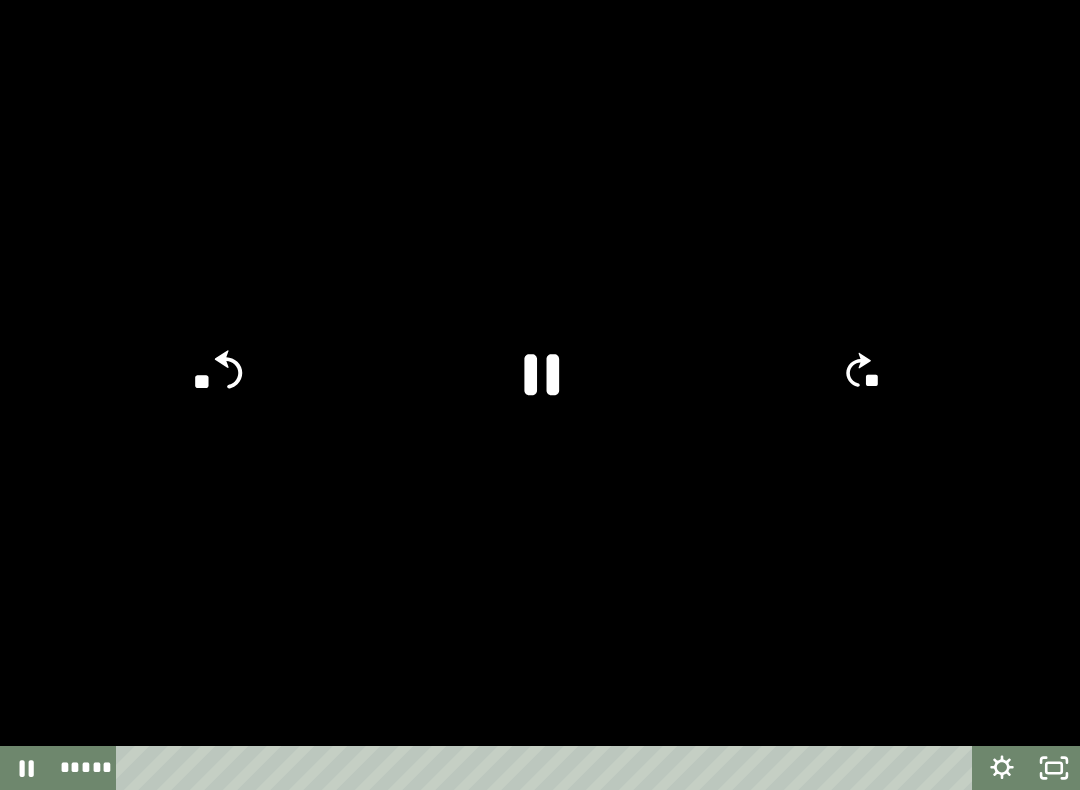 click on "**" 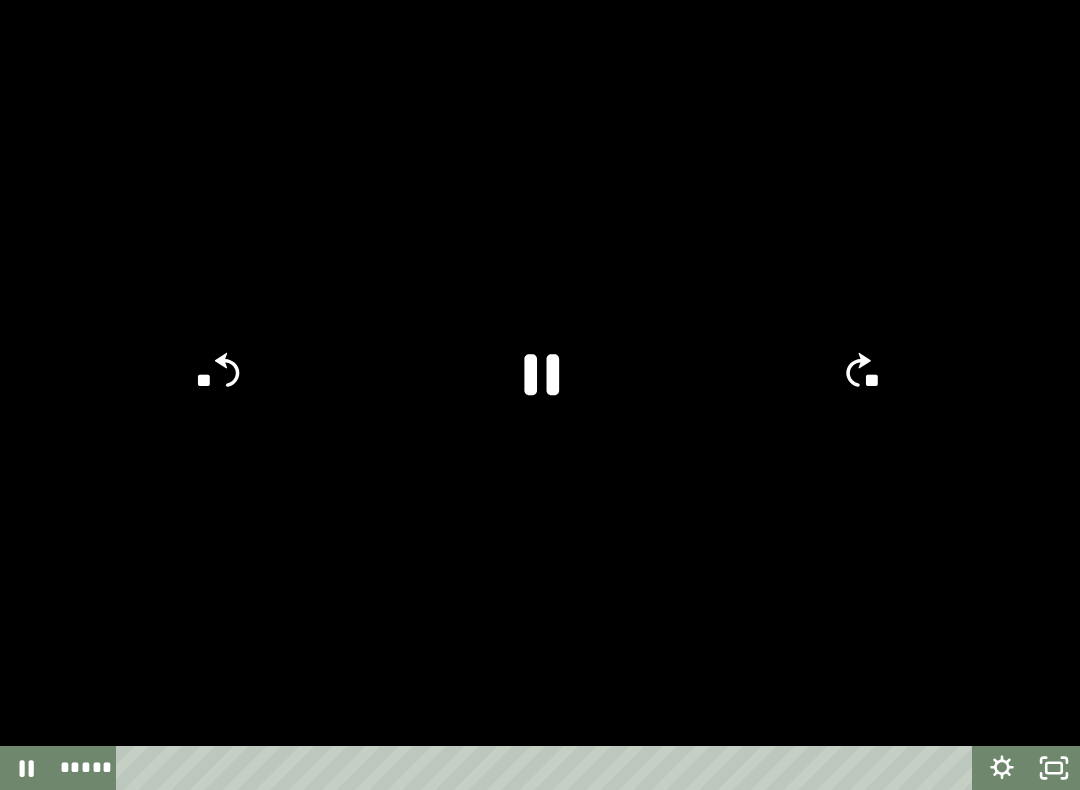 click on "**" 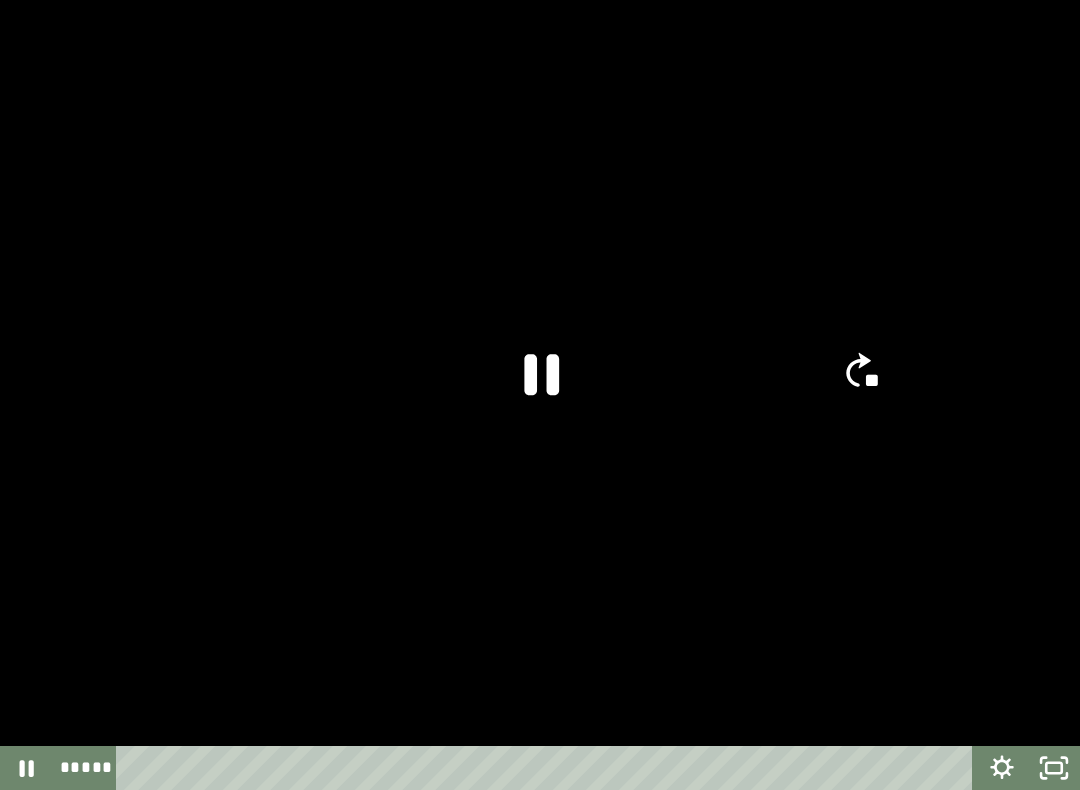 click on "**" 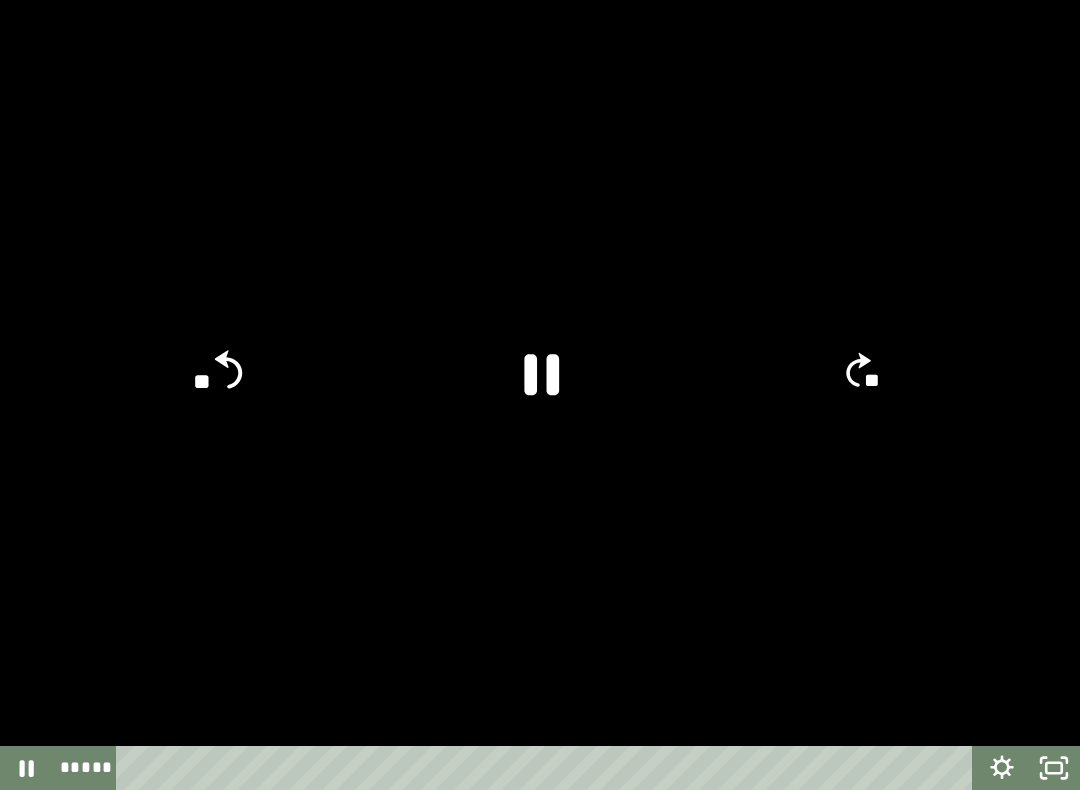 click on "**" 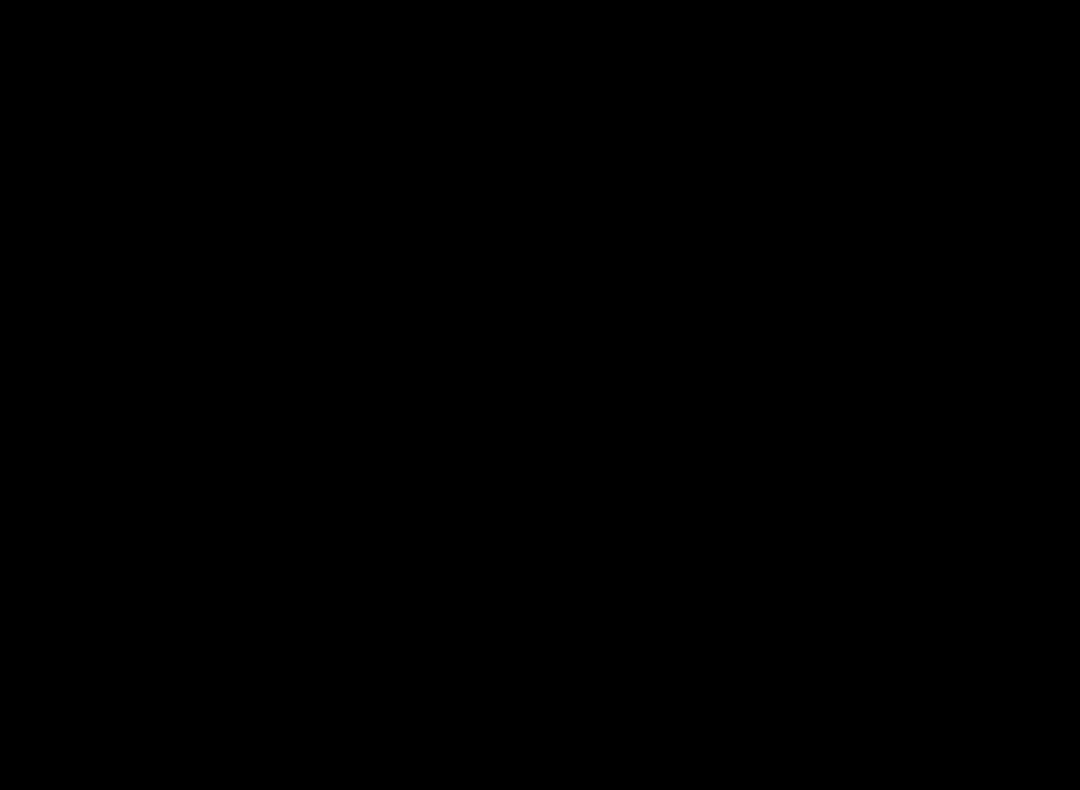 click at bounding box center (540, 395) 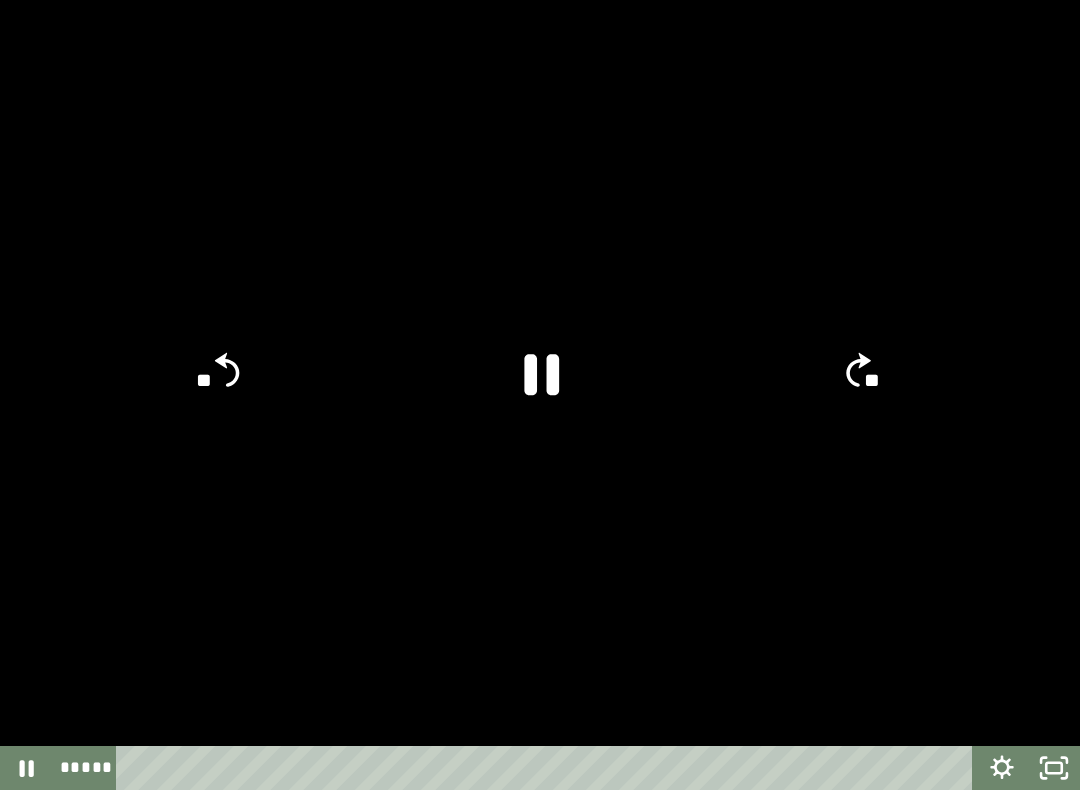 click 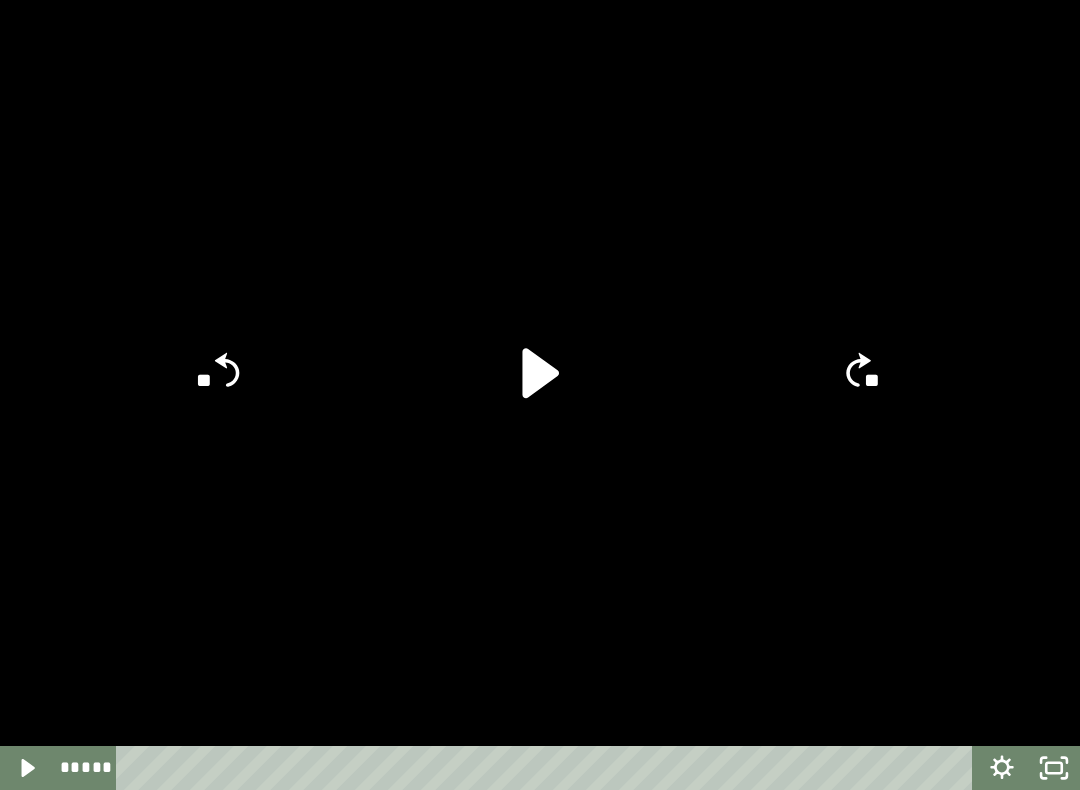 click 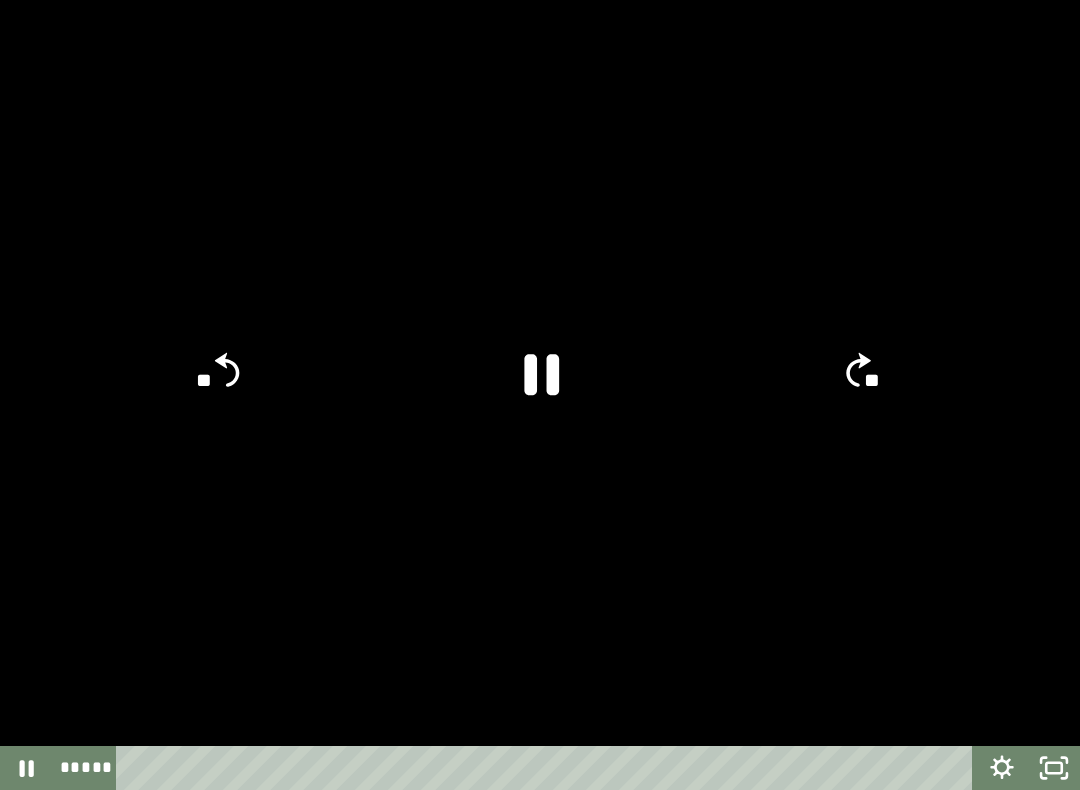 click on "**" 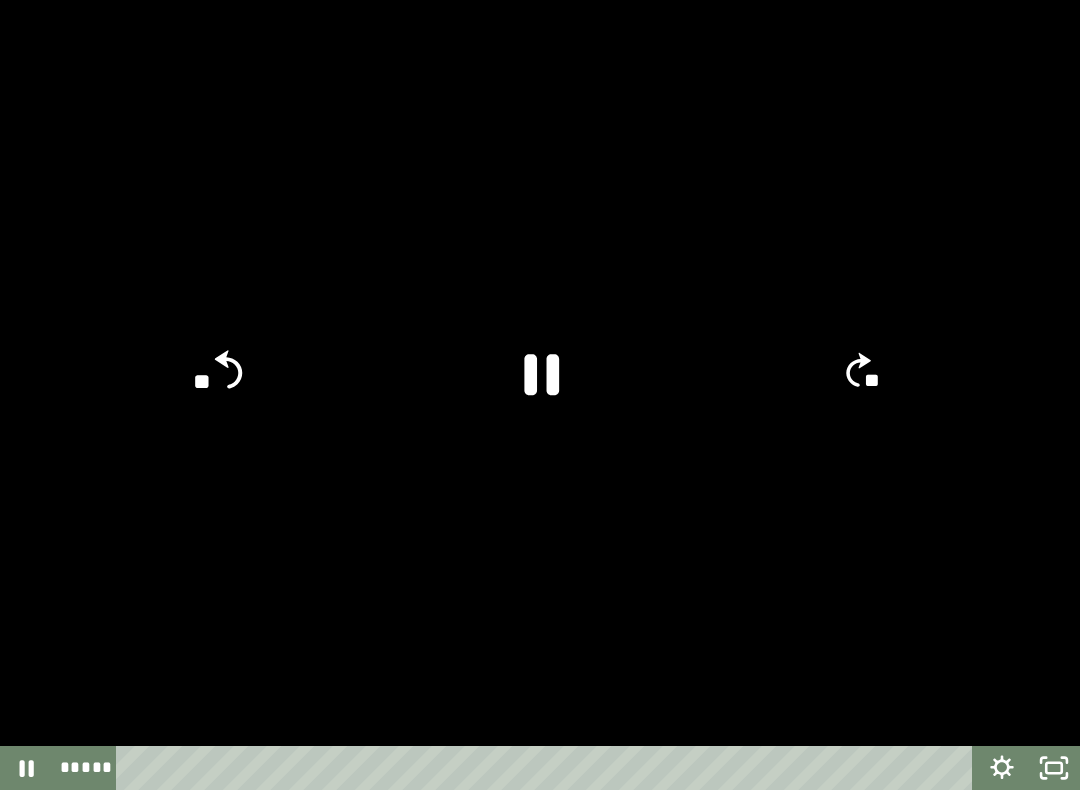 click on "**" 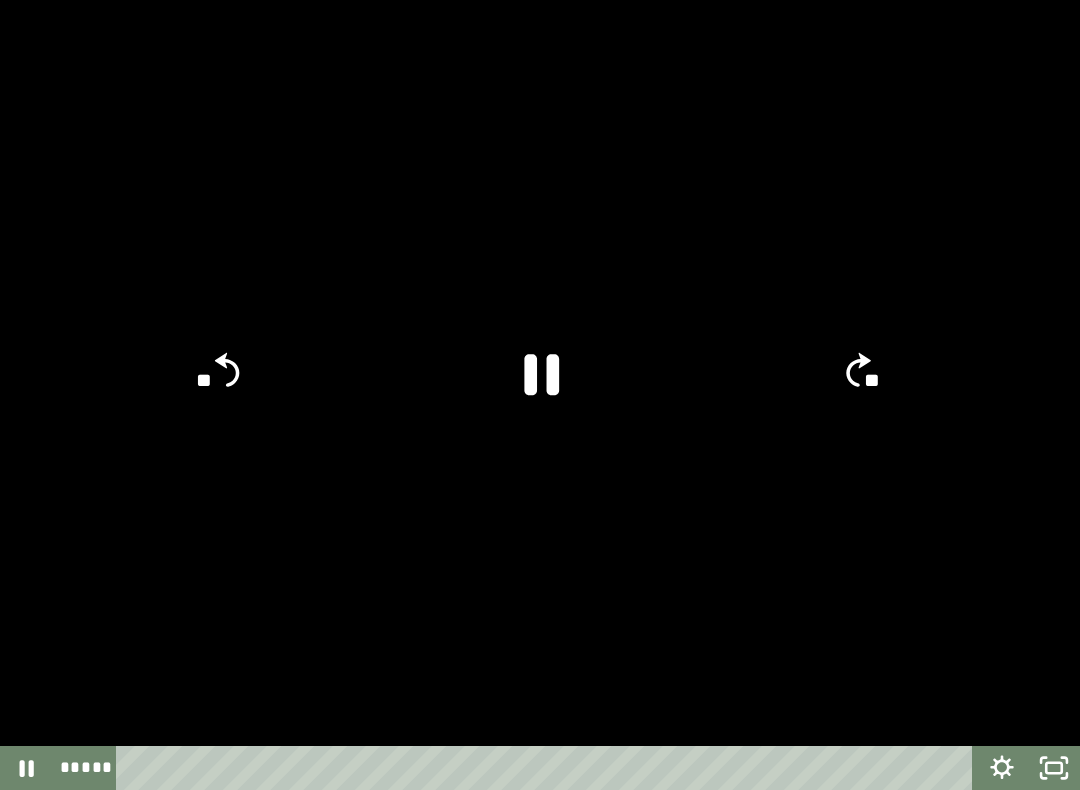 click on "**" 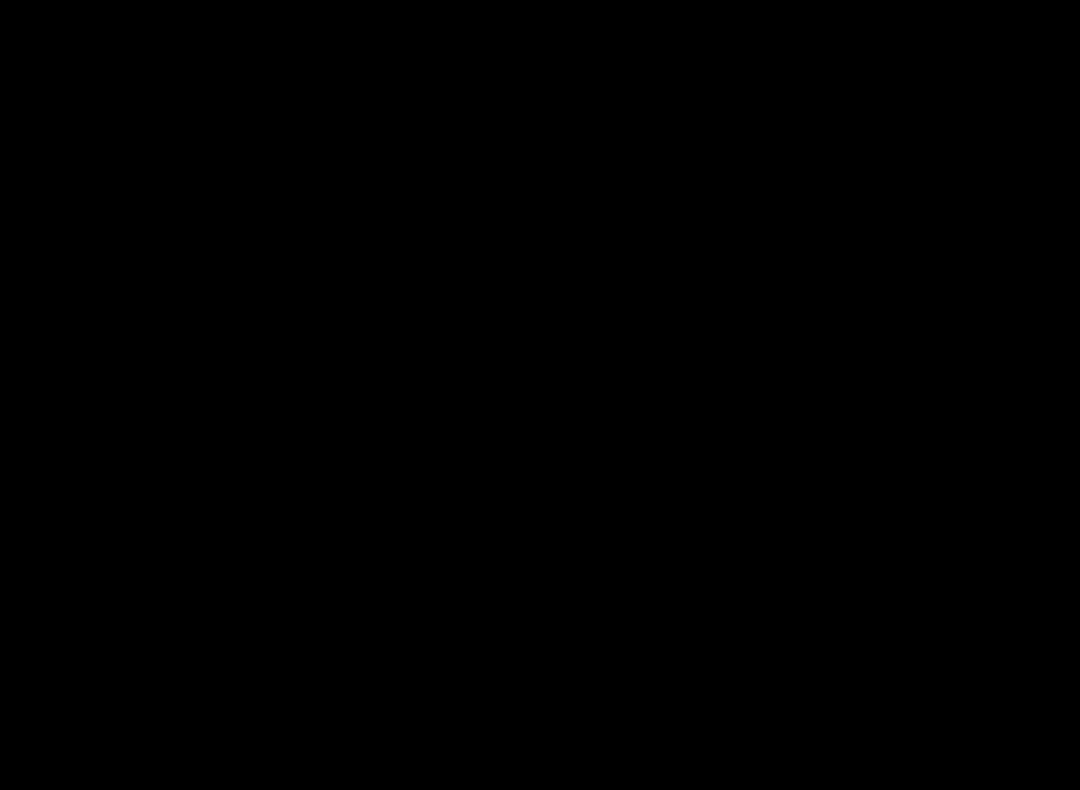 click at bounding box center [540, 395] 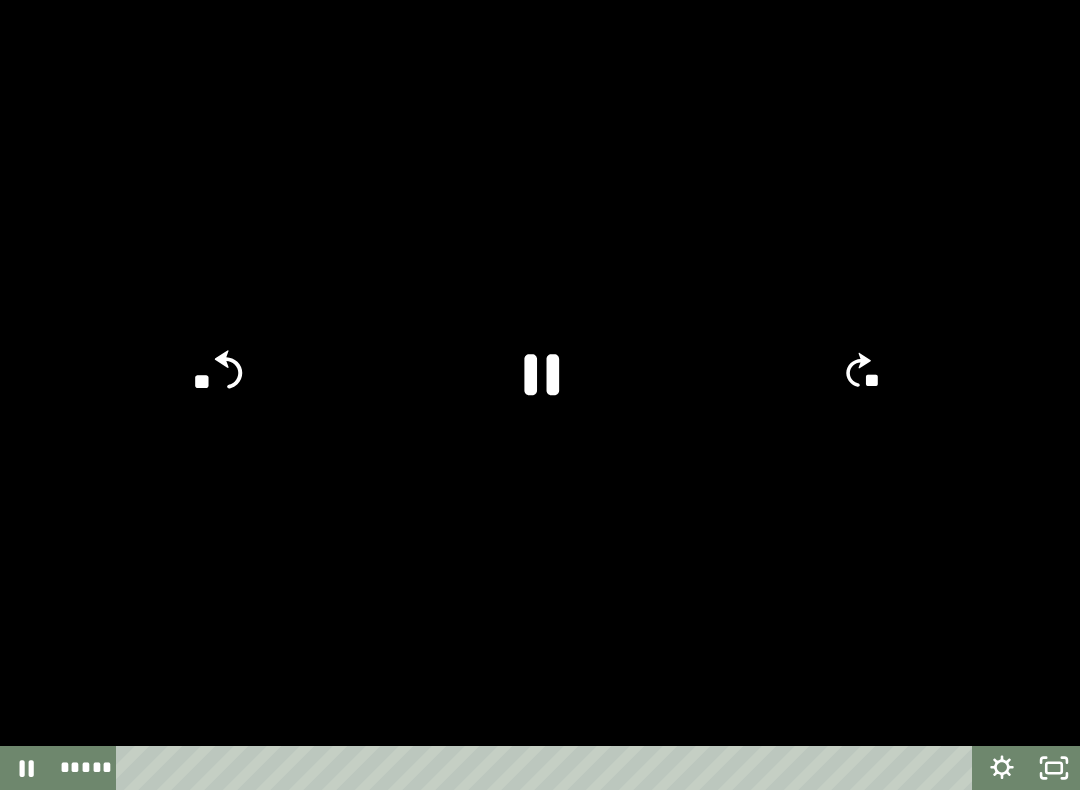 click on "**" 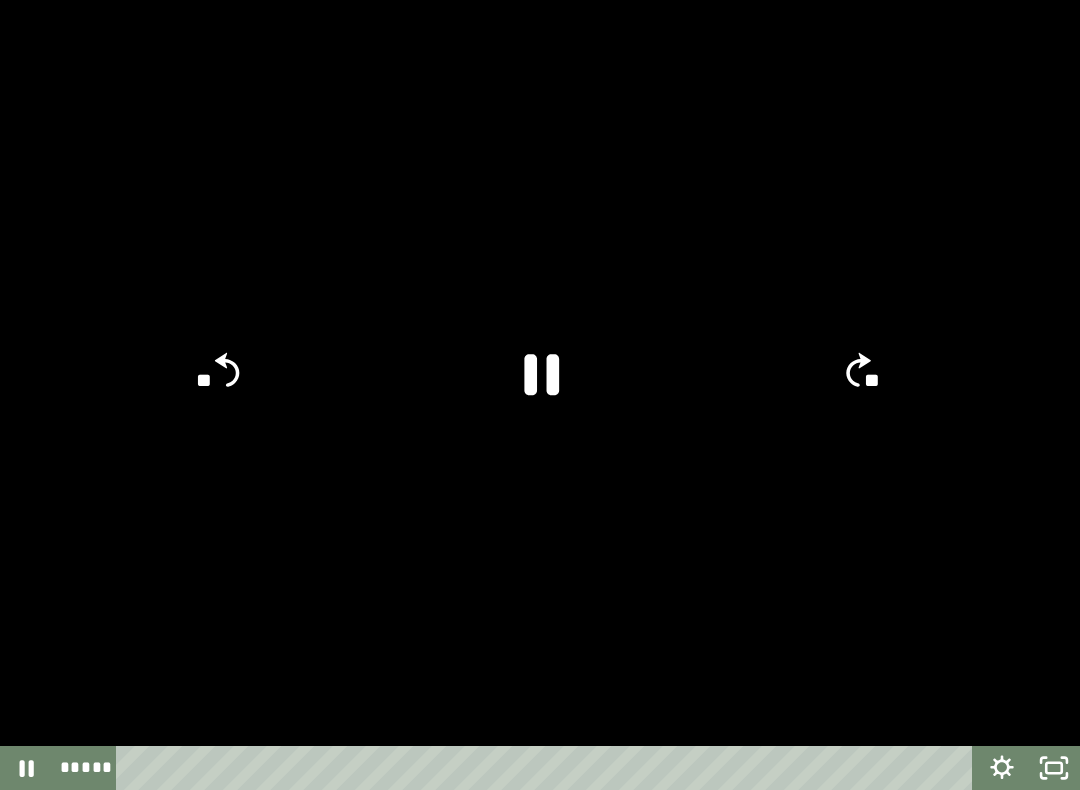 click 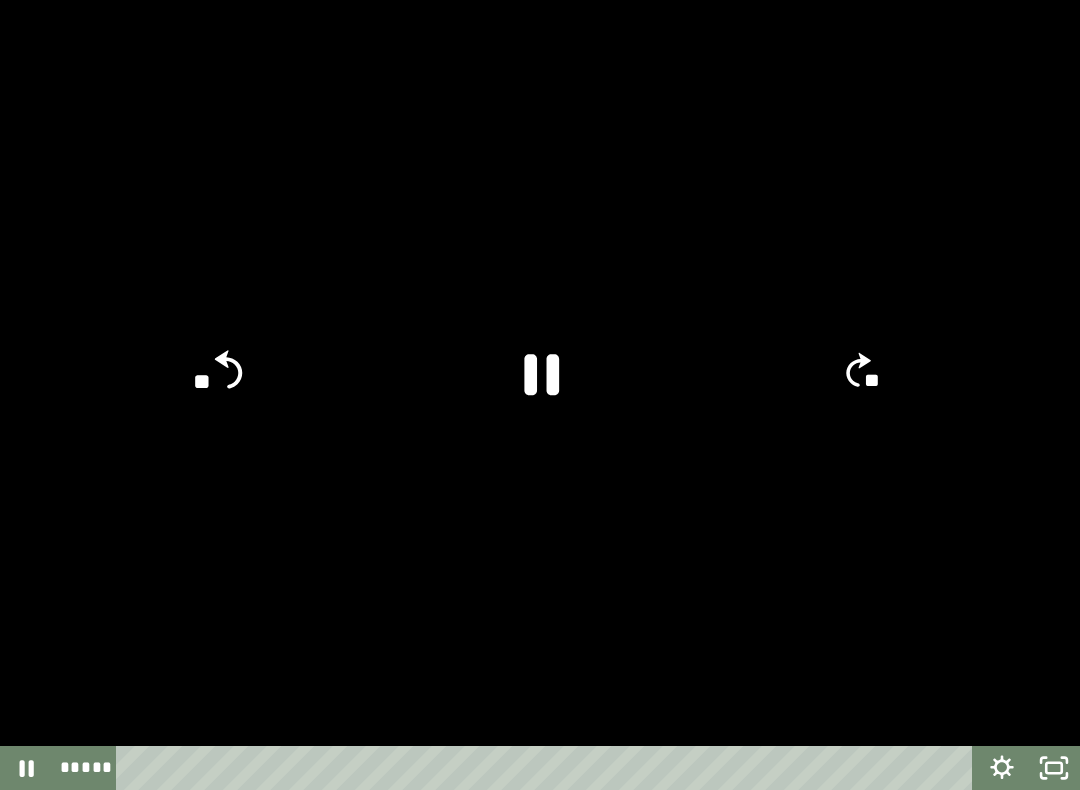 click on "**" 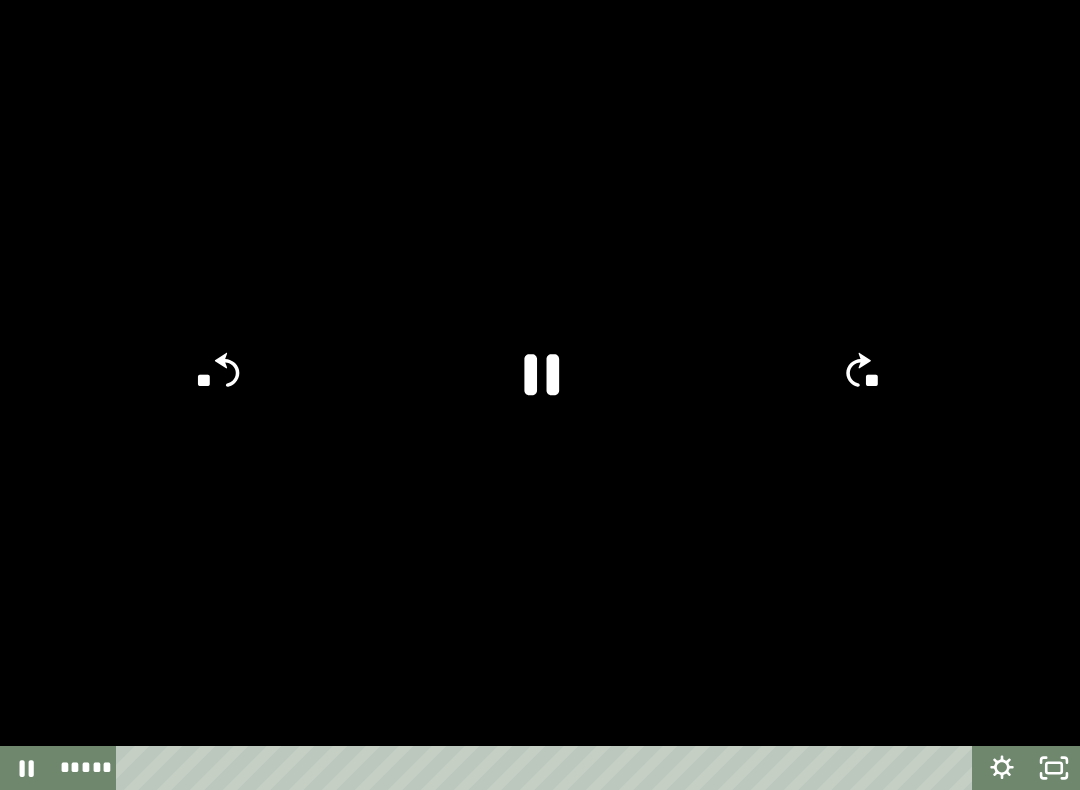 click 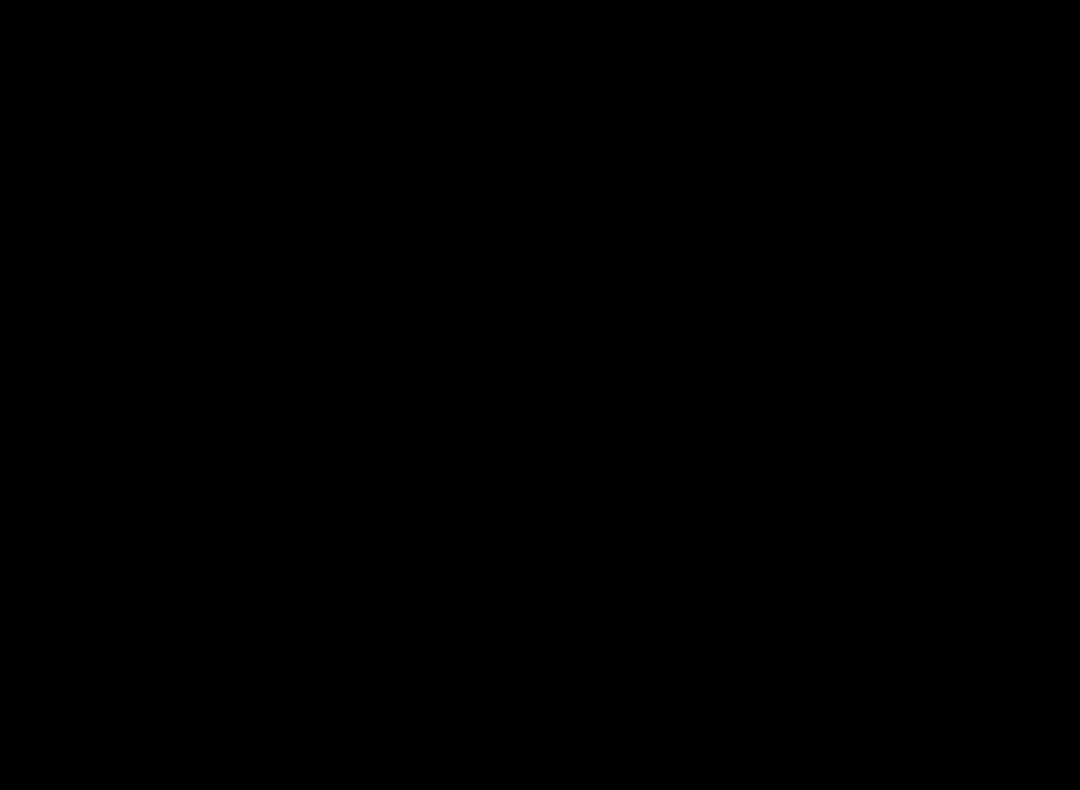 click at bounding box center [540, 395] 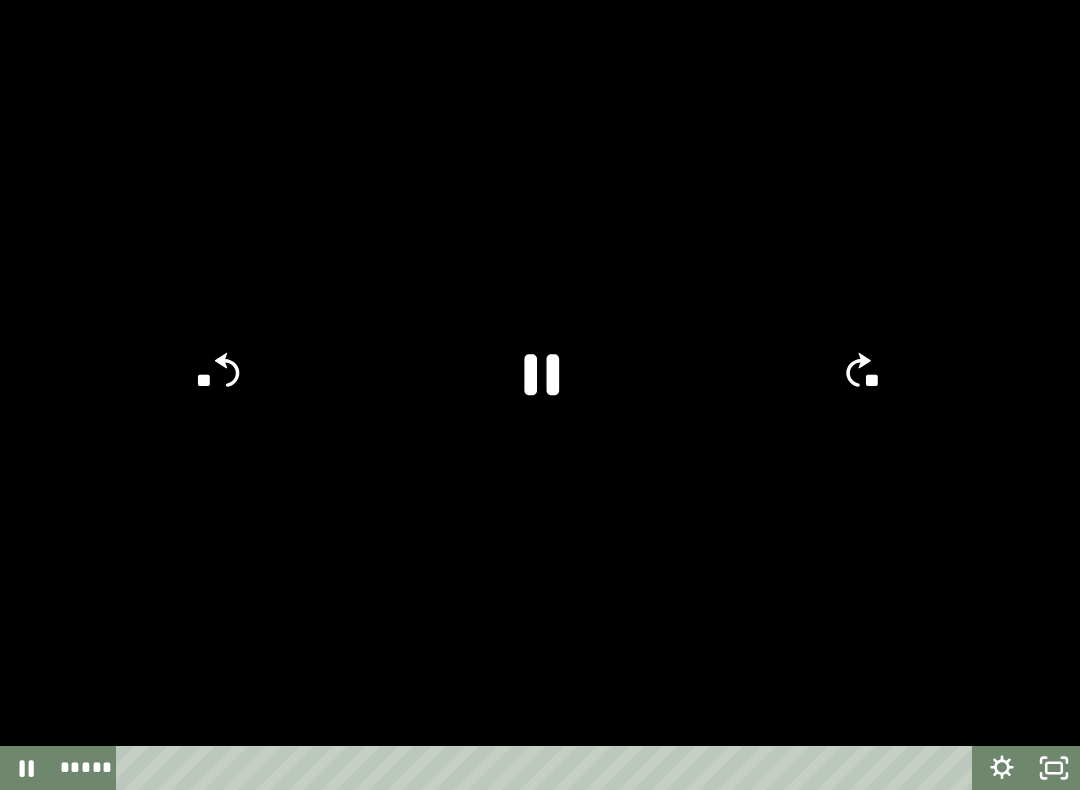 click on "**" 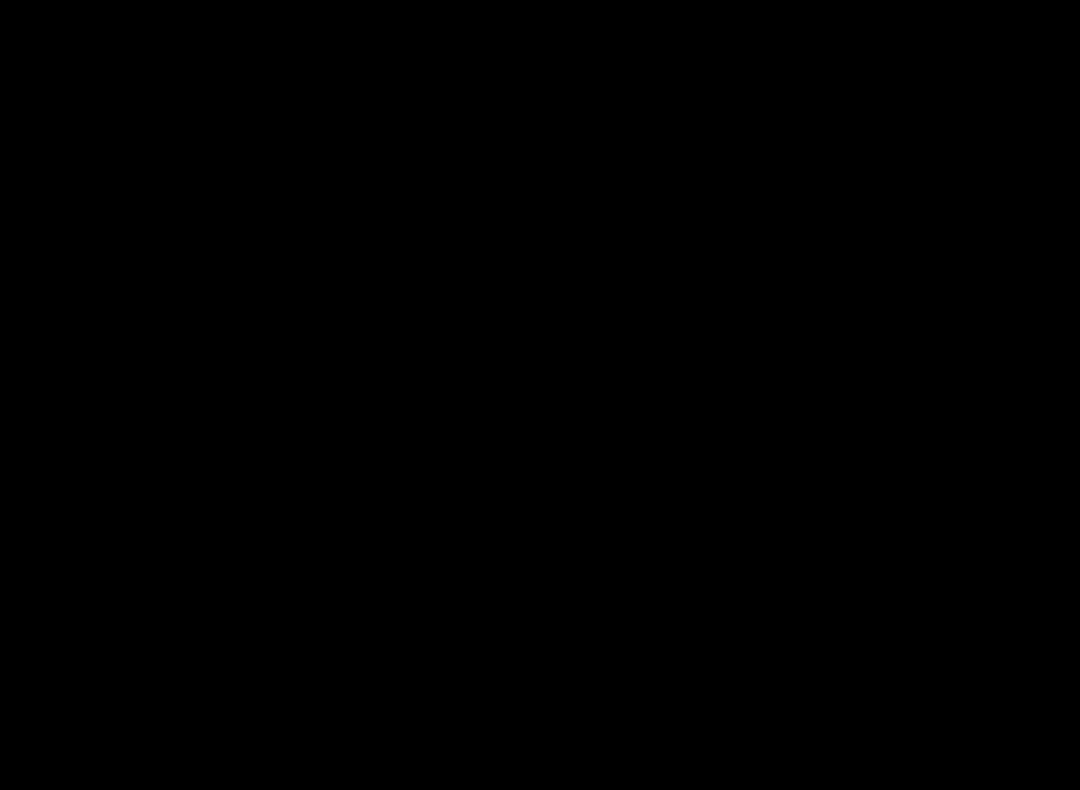 click at bounding box center (540, 395) 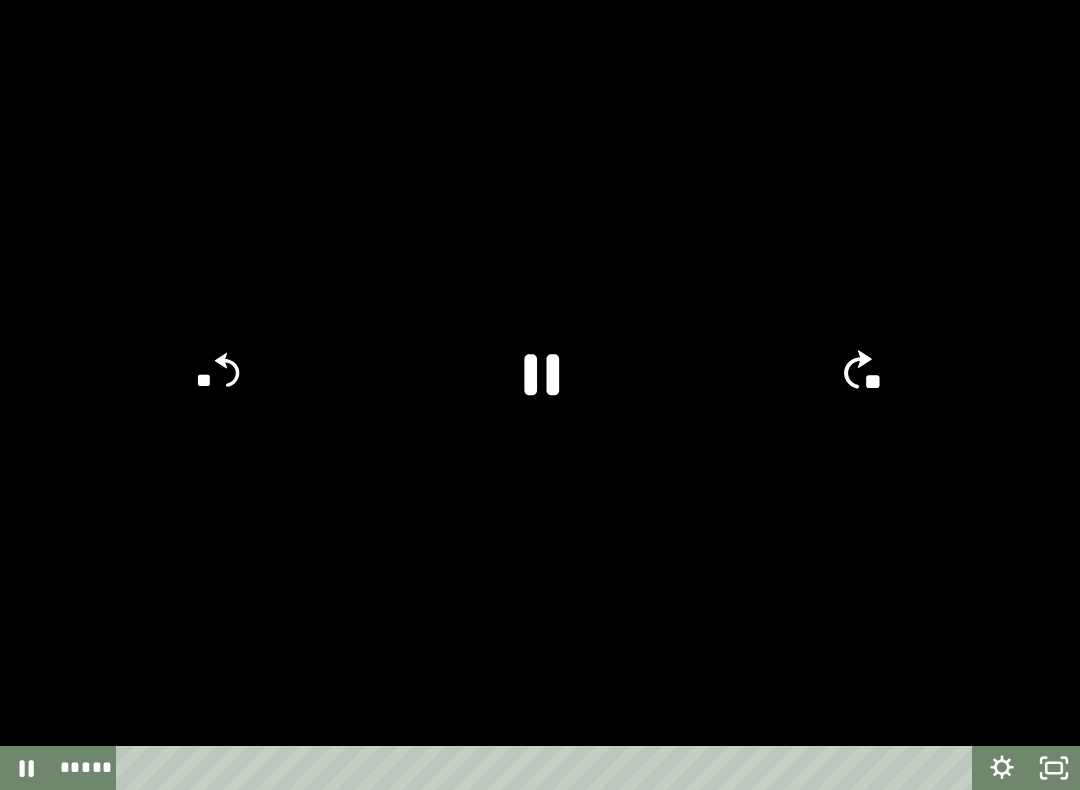 click 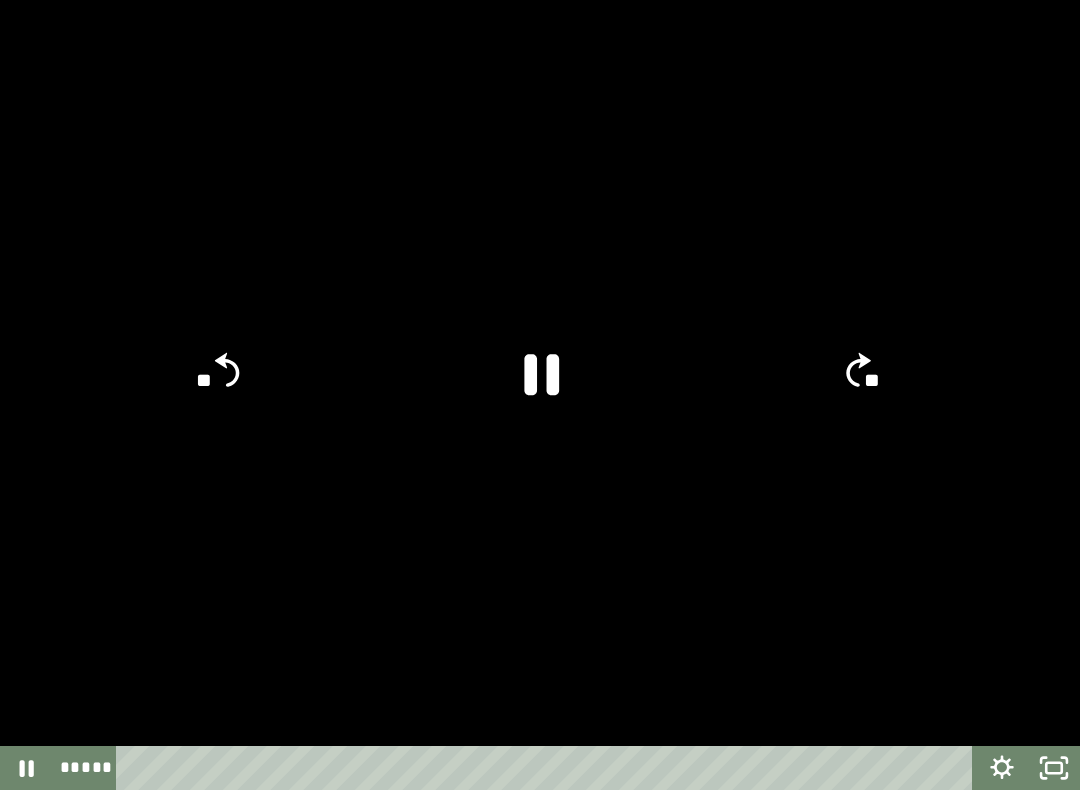 click on "**" 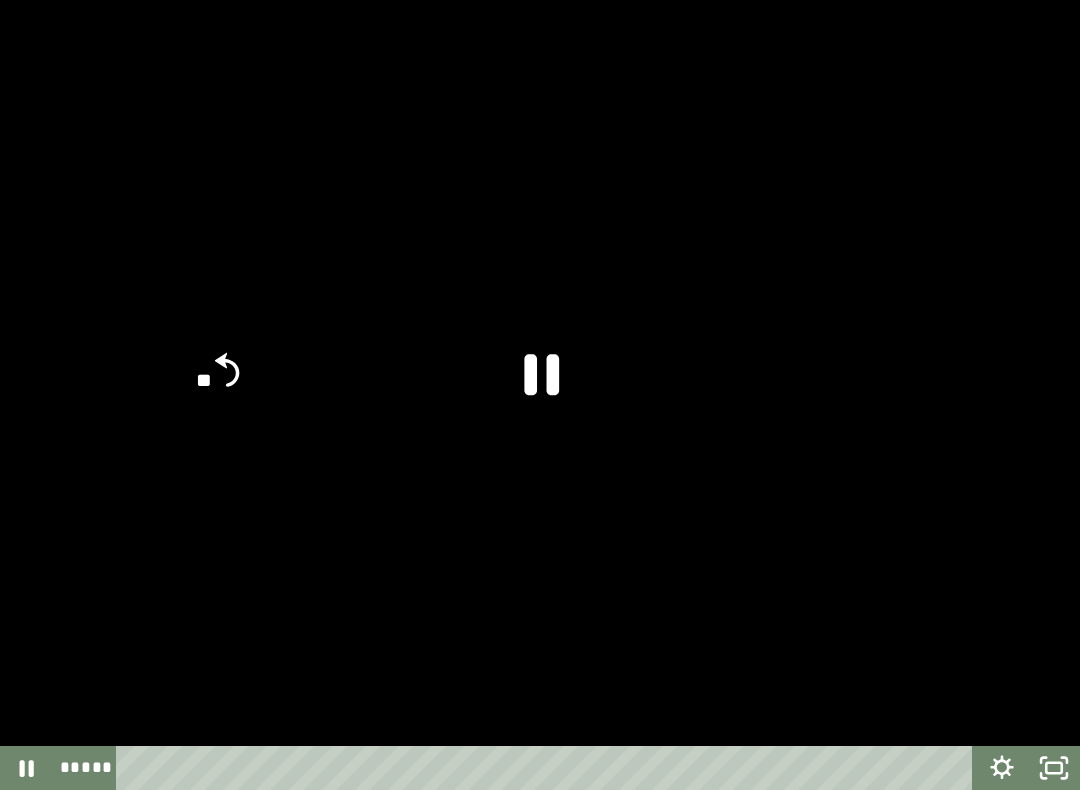 click on "**" 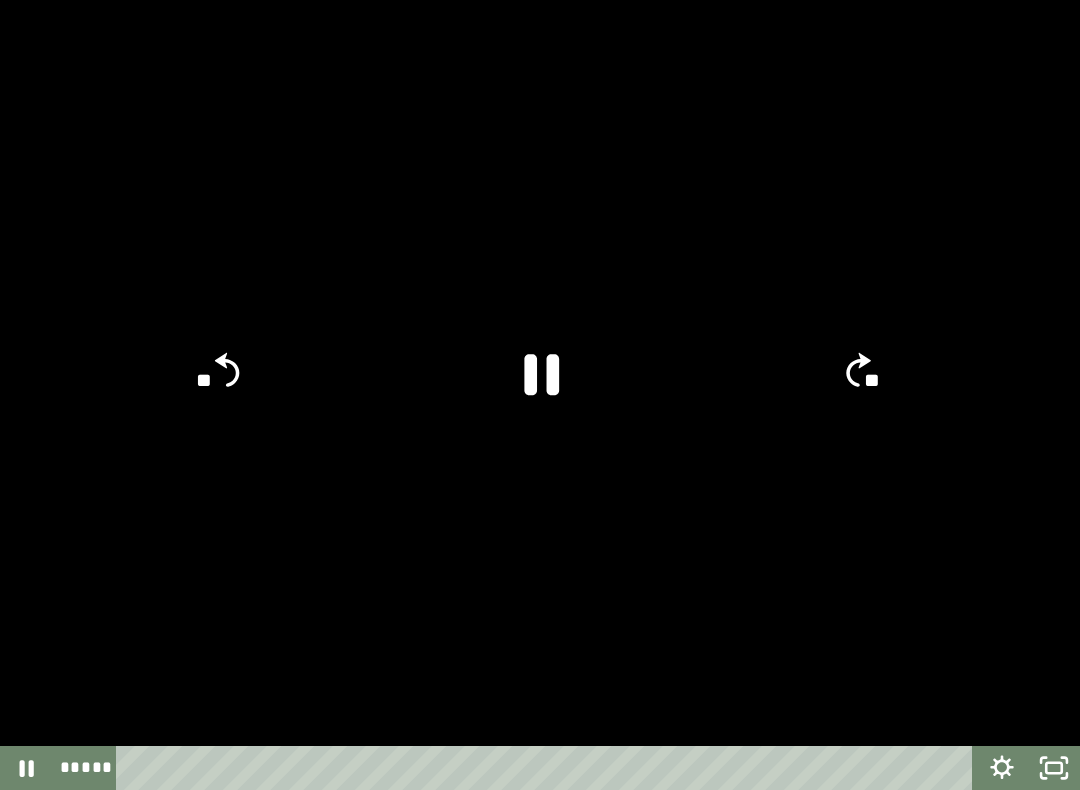 click on "**" 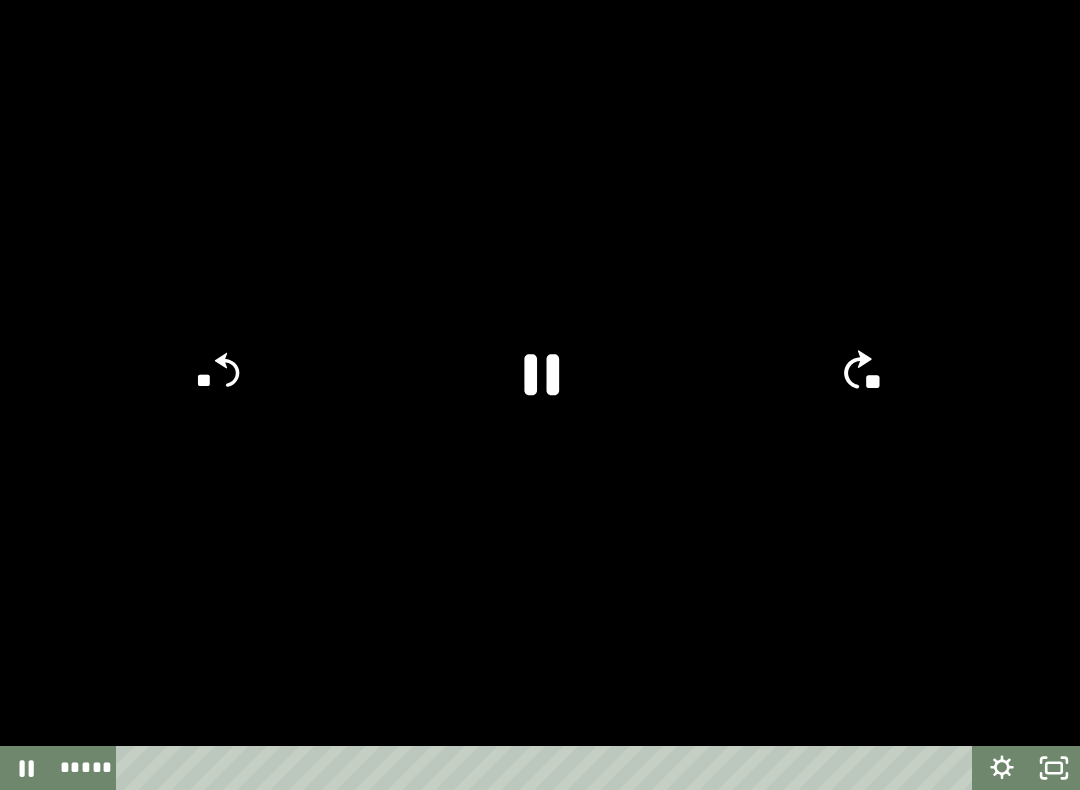 click on "**" 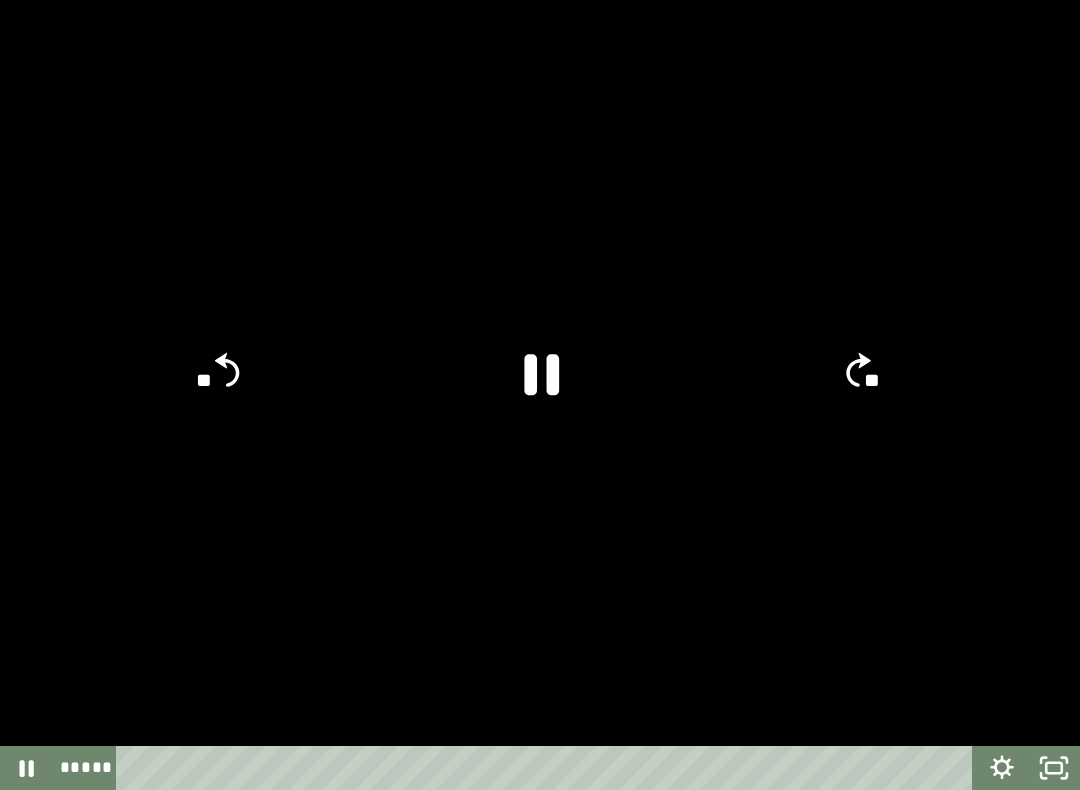 click 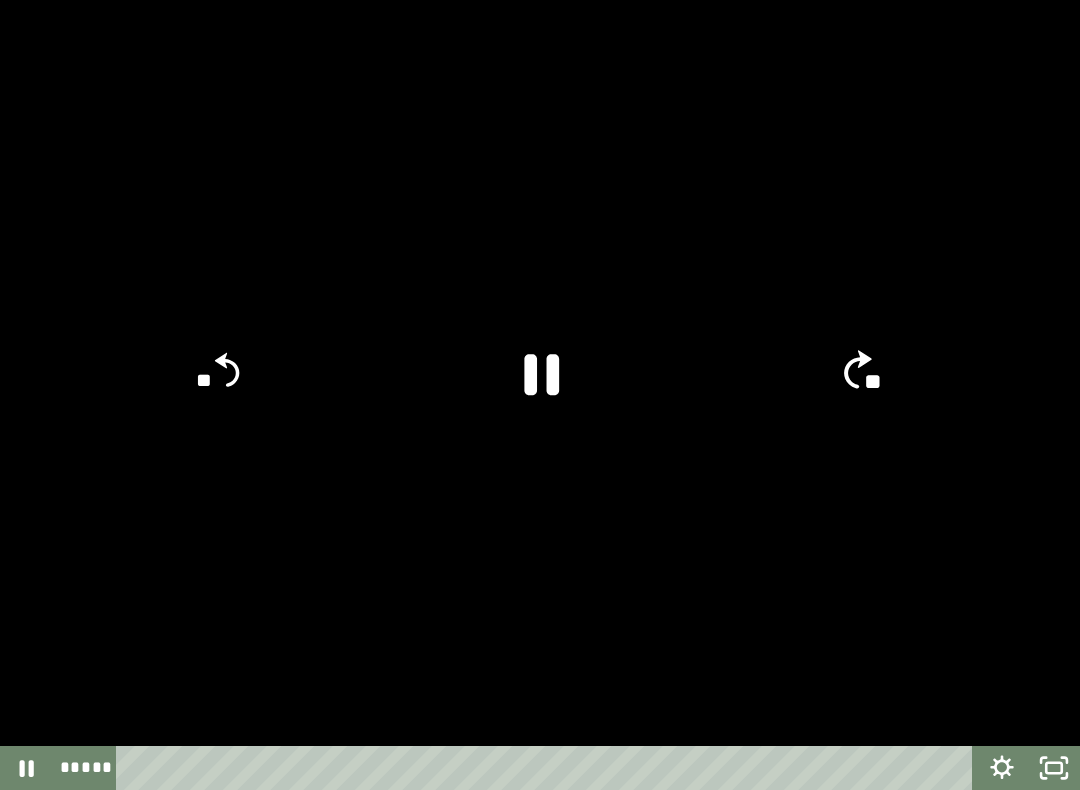 click on "**" 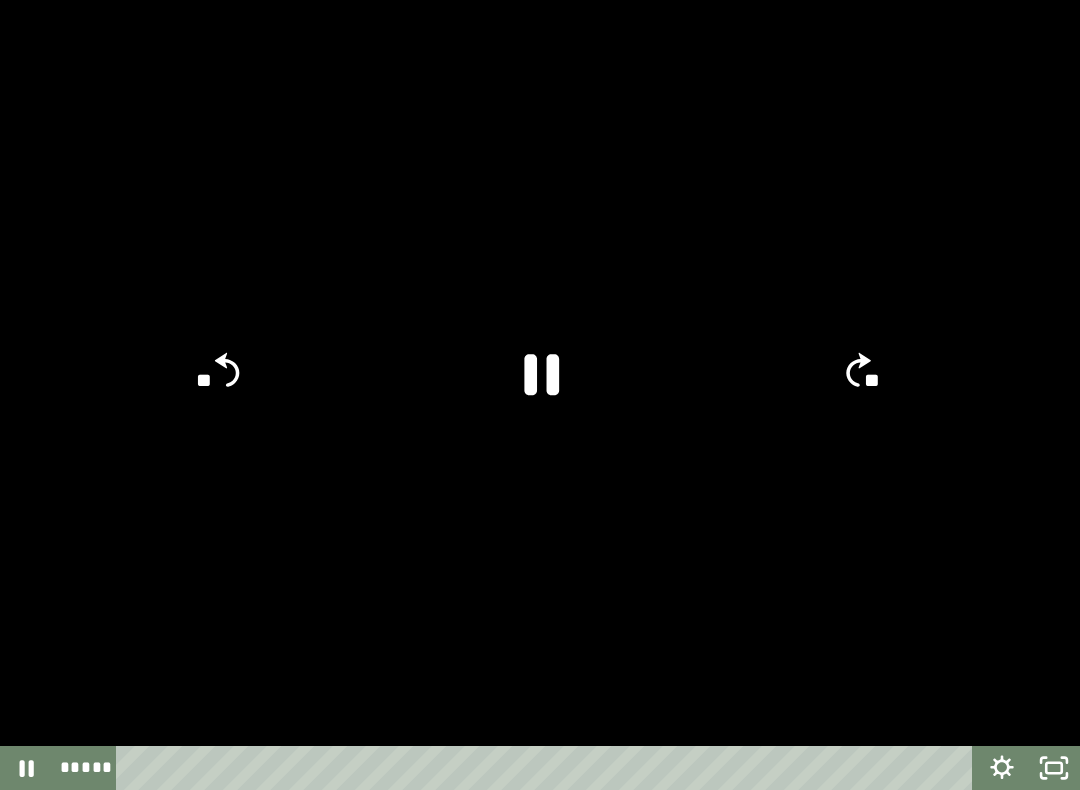 click on "**" 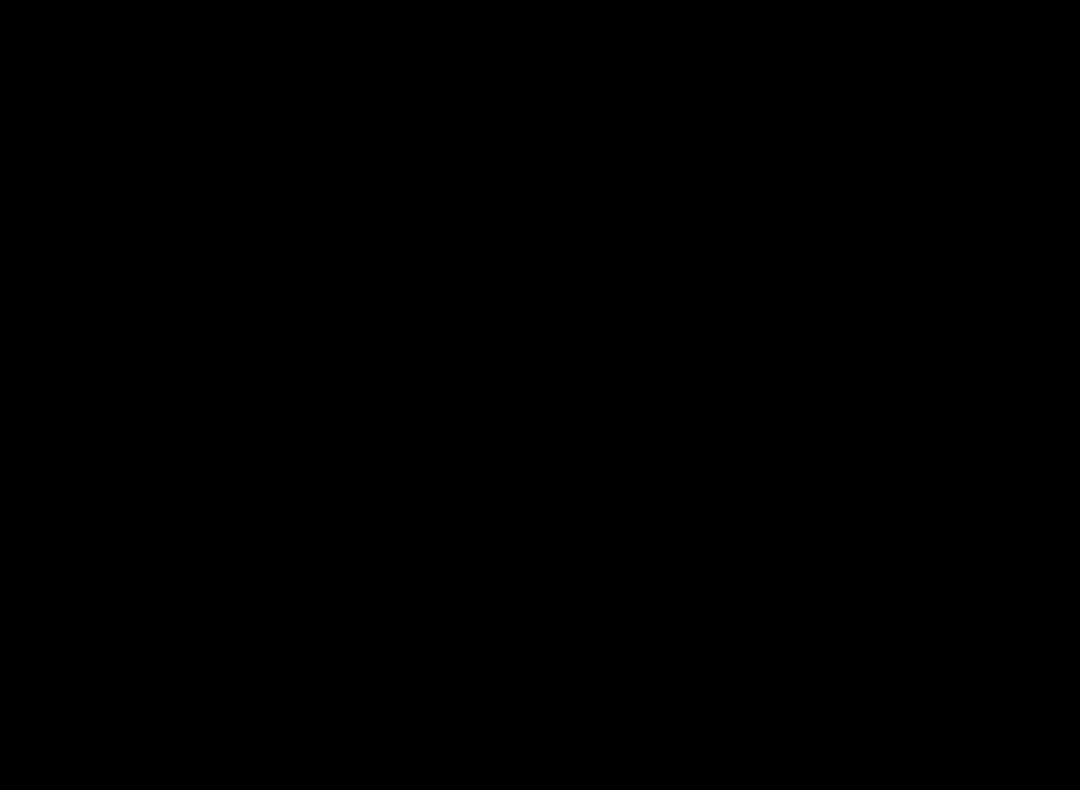 click at bounding box center (540, 395) 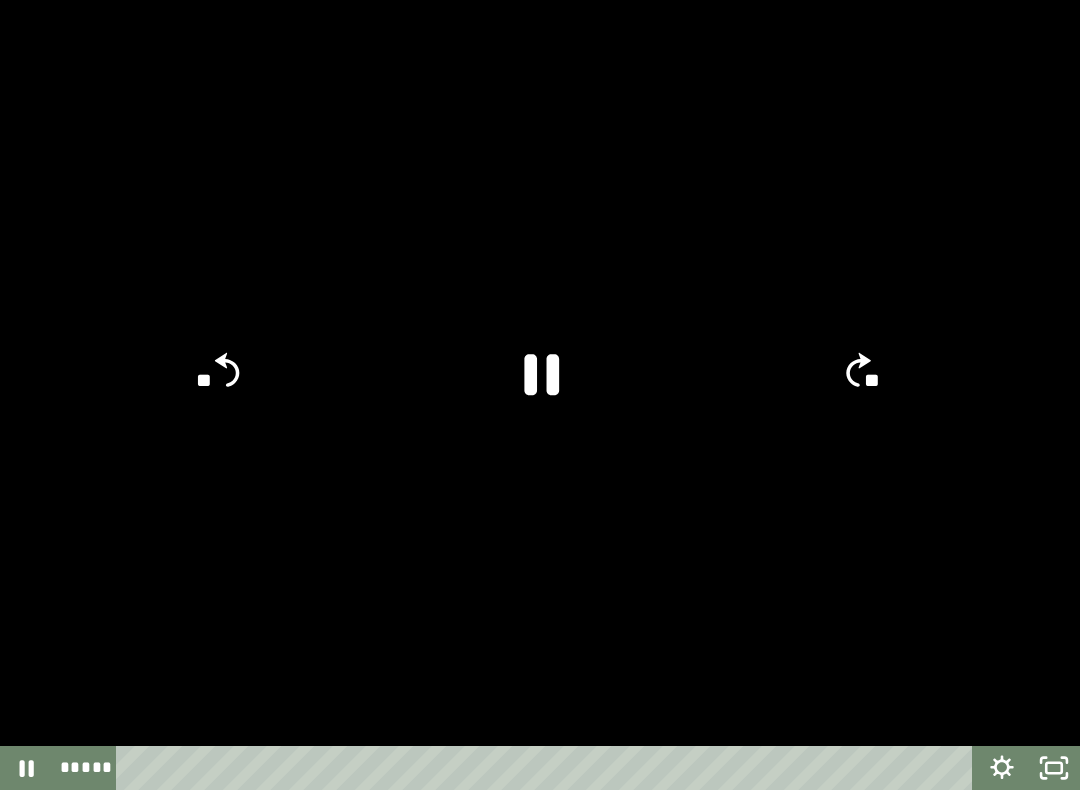 click 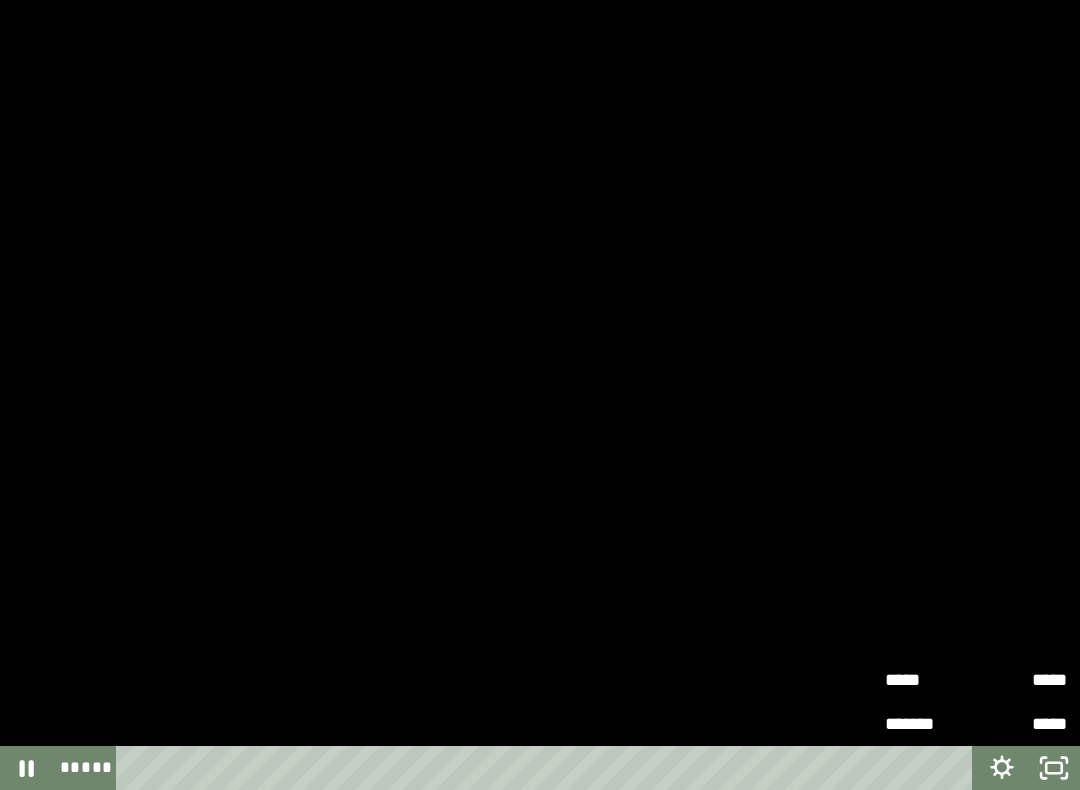 click on "*****" at bounding box center [1021, 680] 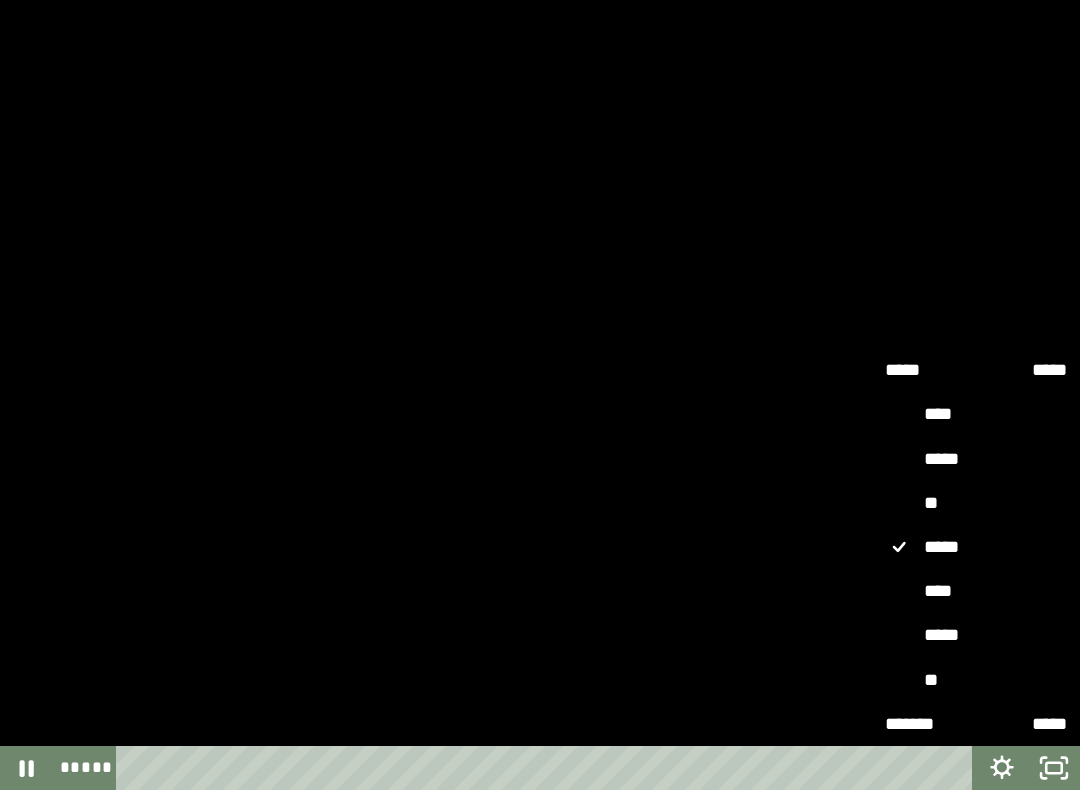 click on "****" at bounding box center (976, 591) 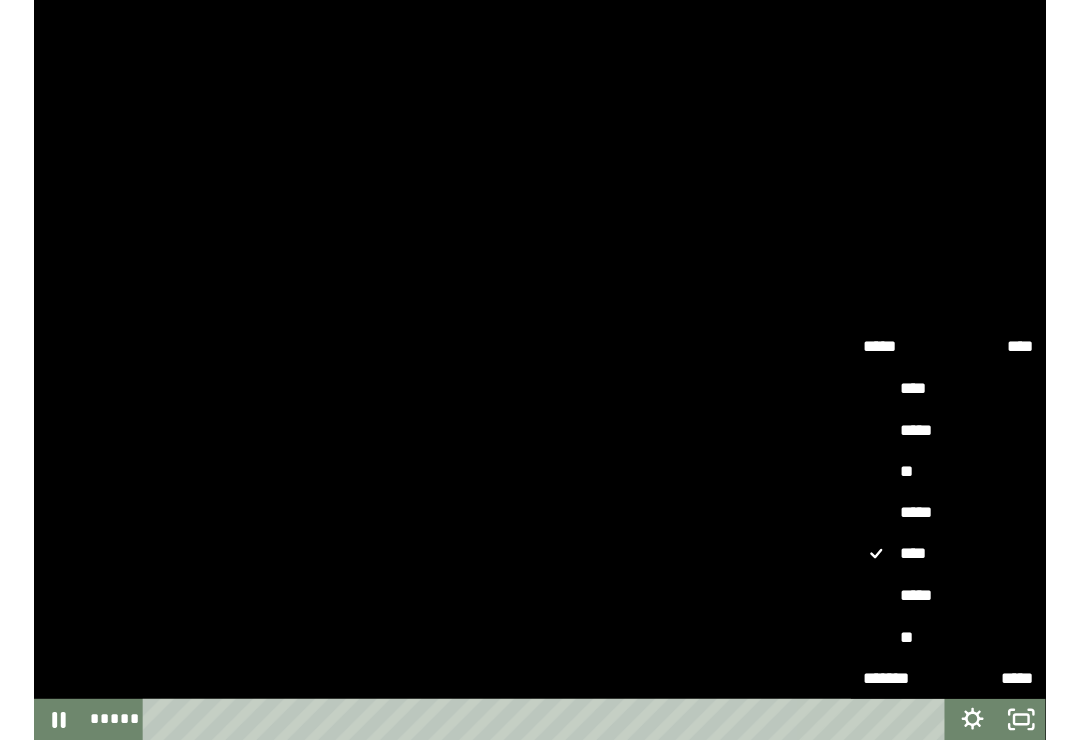 scroll, scrollTop: 134, scrollLeft: 0, axis: vertical 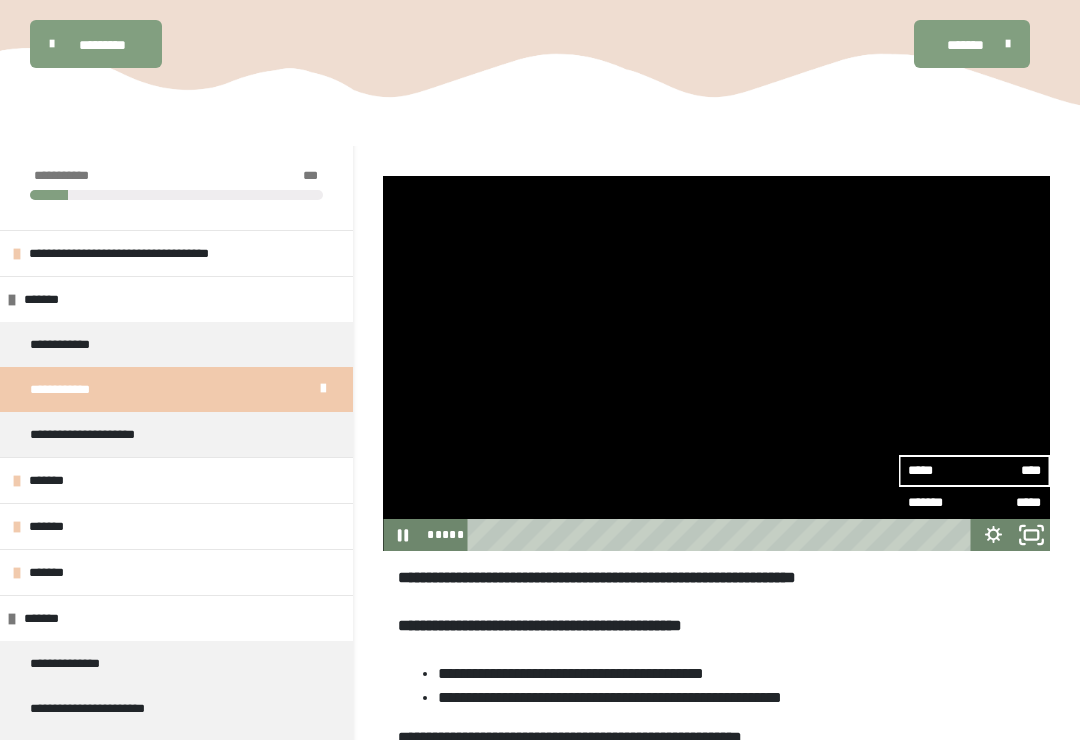 click 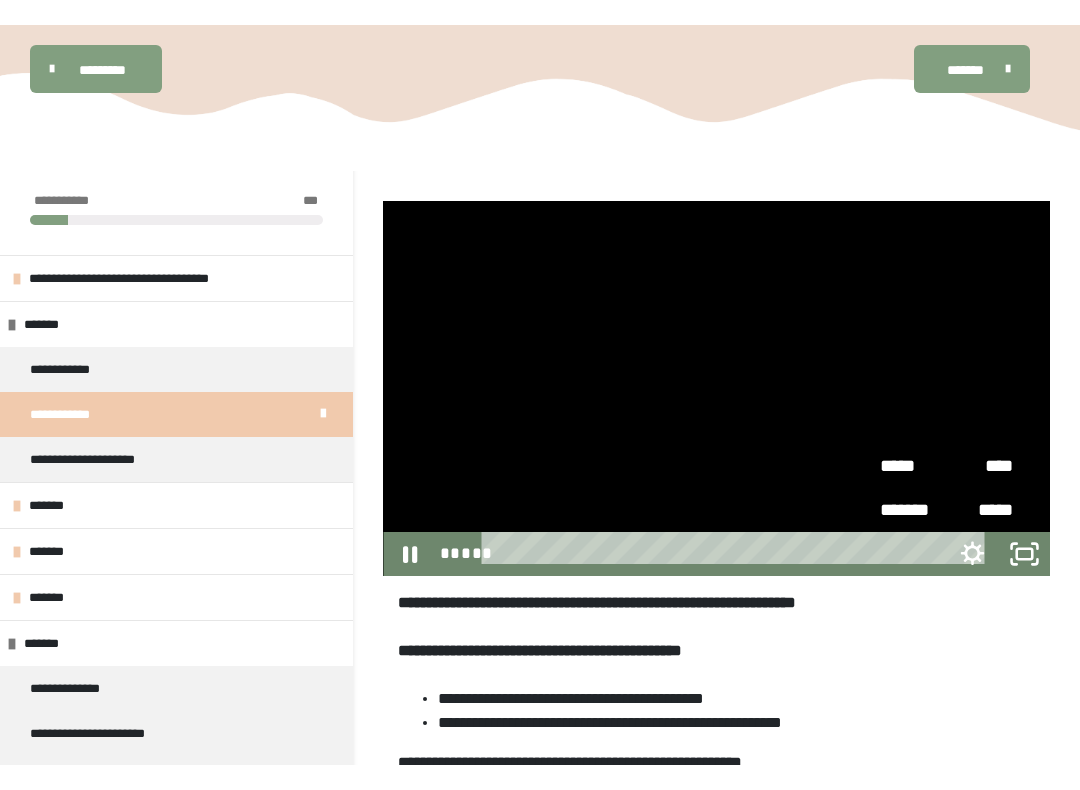 scroll, scrollTop: 20, scrollLeft: 0, axis: vertical 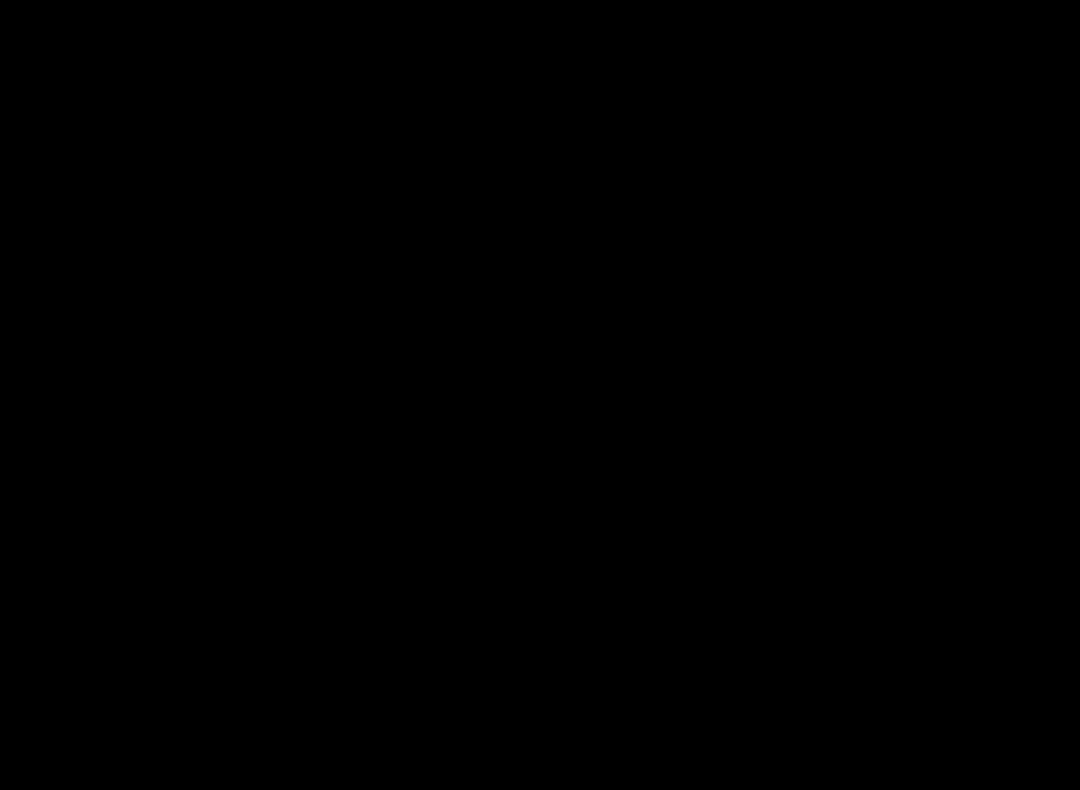 click at bounding box center [540, 395] 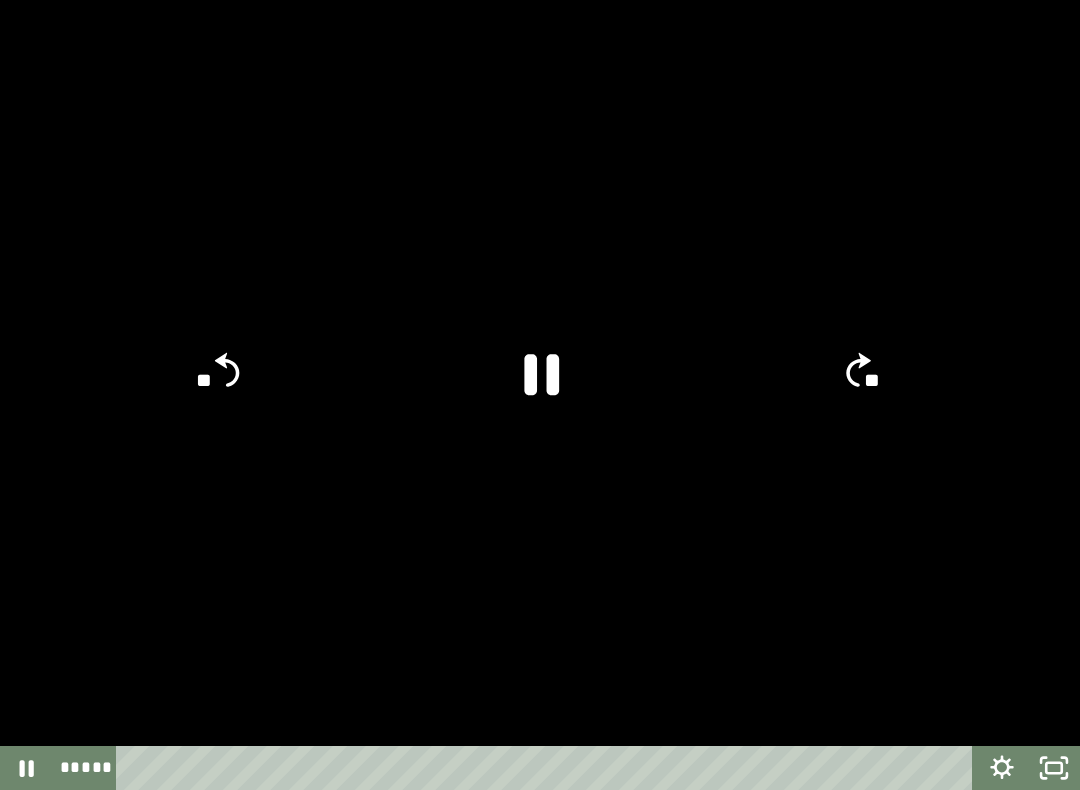 click 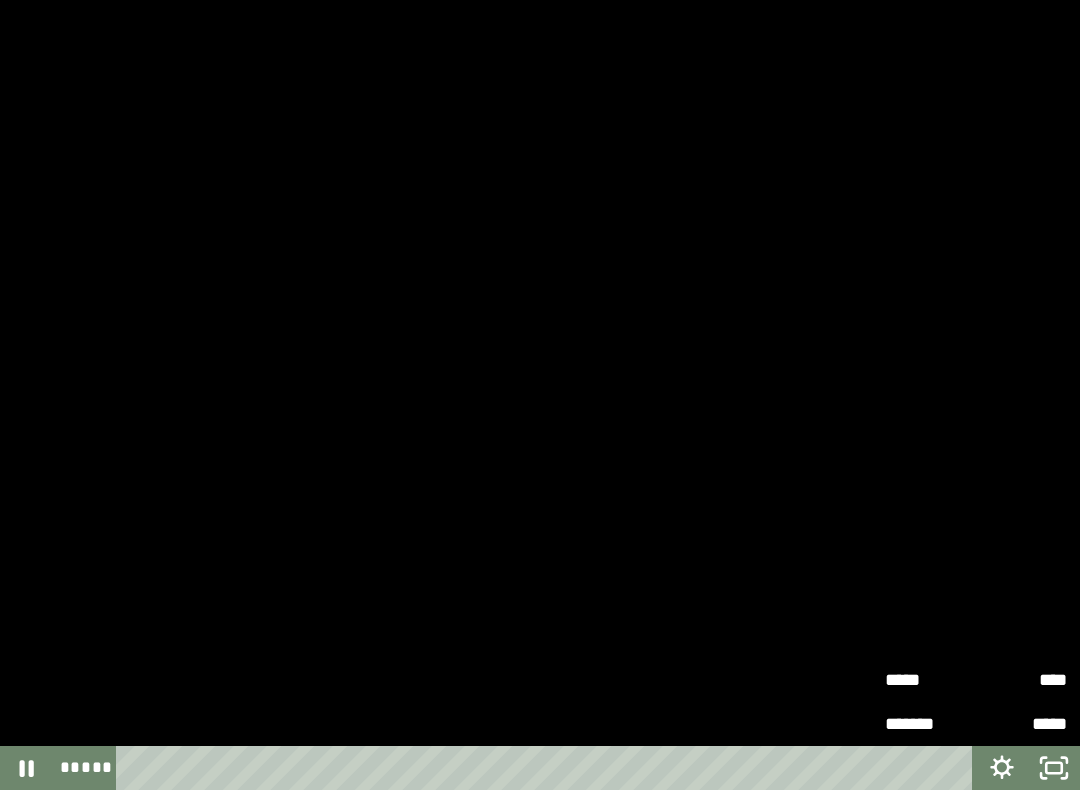 click on "****" at bounding box center [1021, 680] 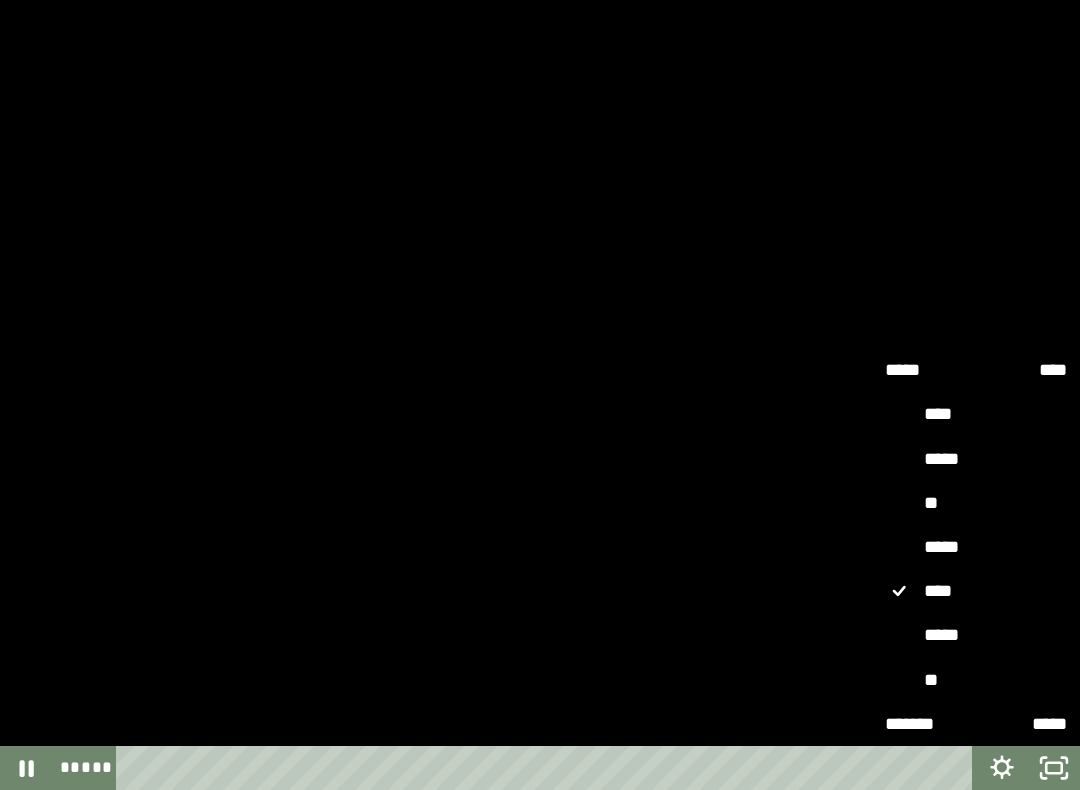 click on "*****" at bounding box center [976, 635] 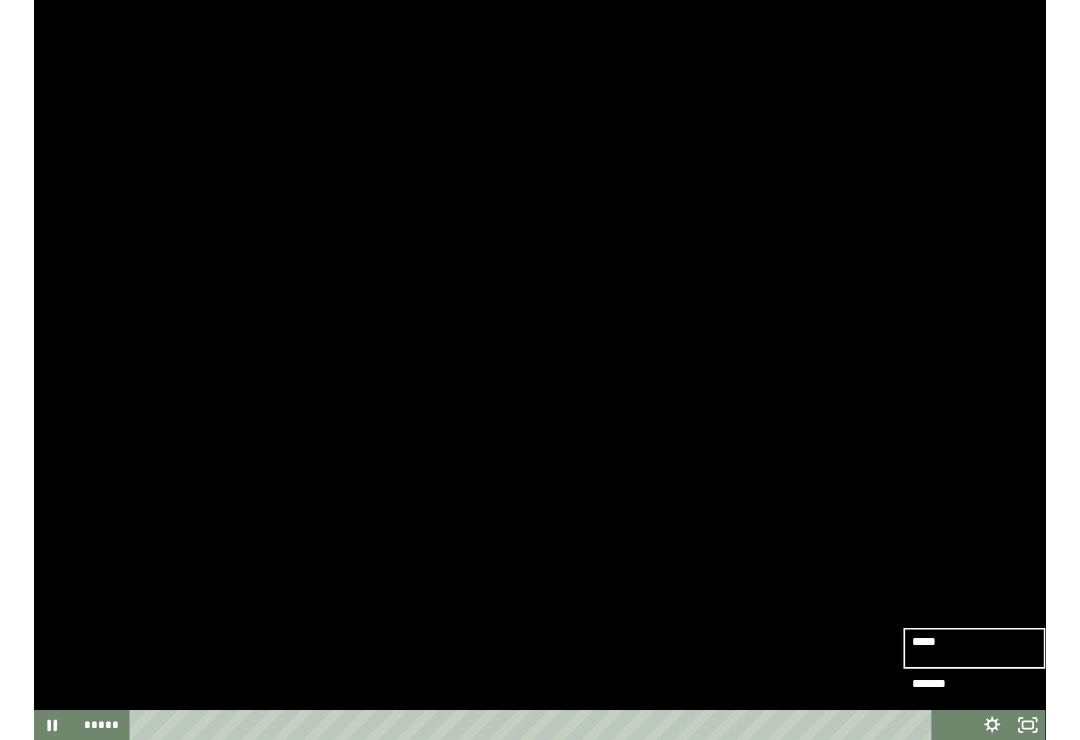 scroll, scrollTop: 134, scrollLeft: 0, axis: vertical 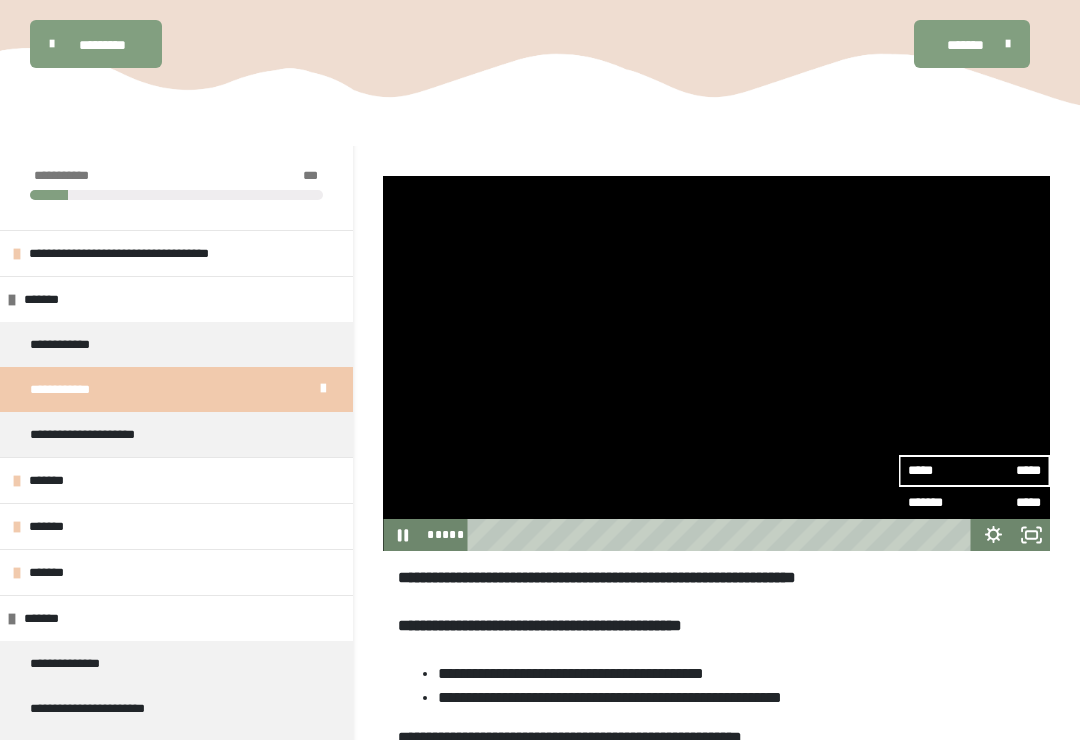 click 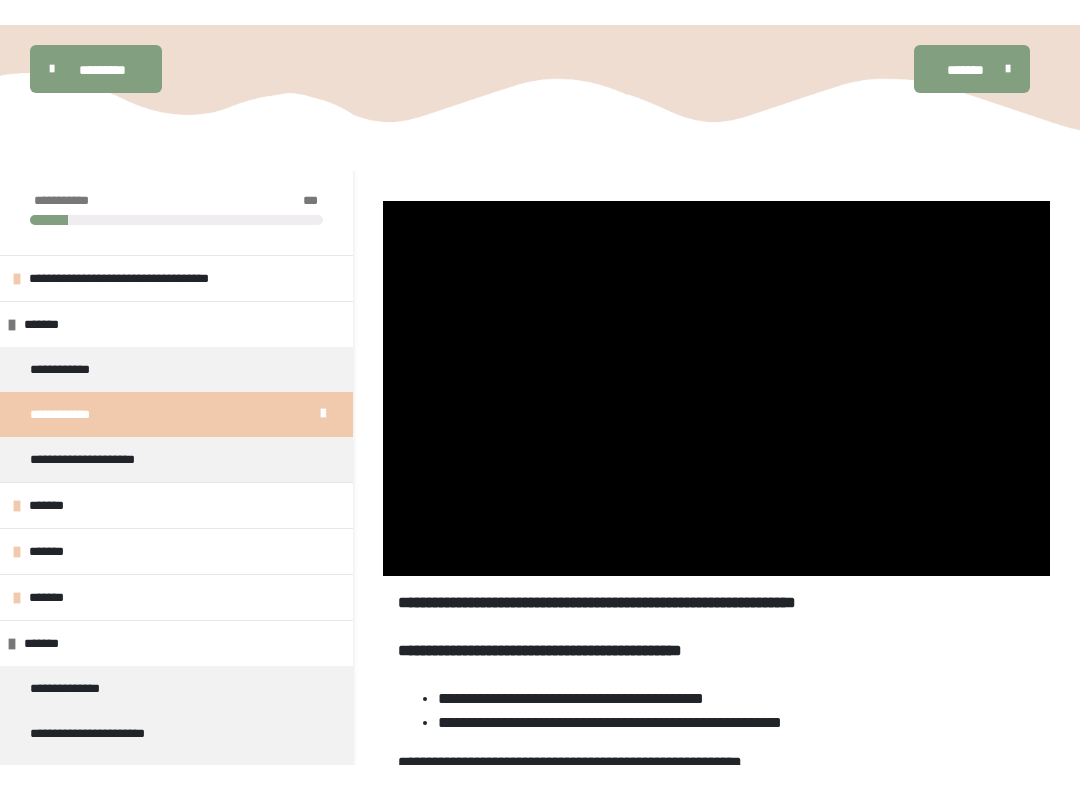 scroll, scrollTop: 20, scrollLeft: 0, axis: vertical 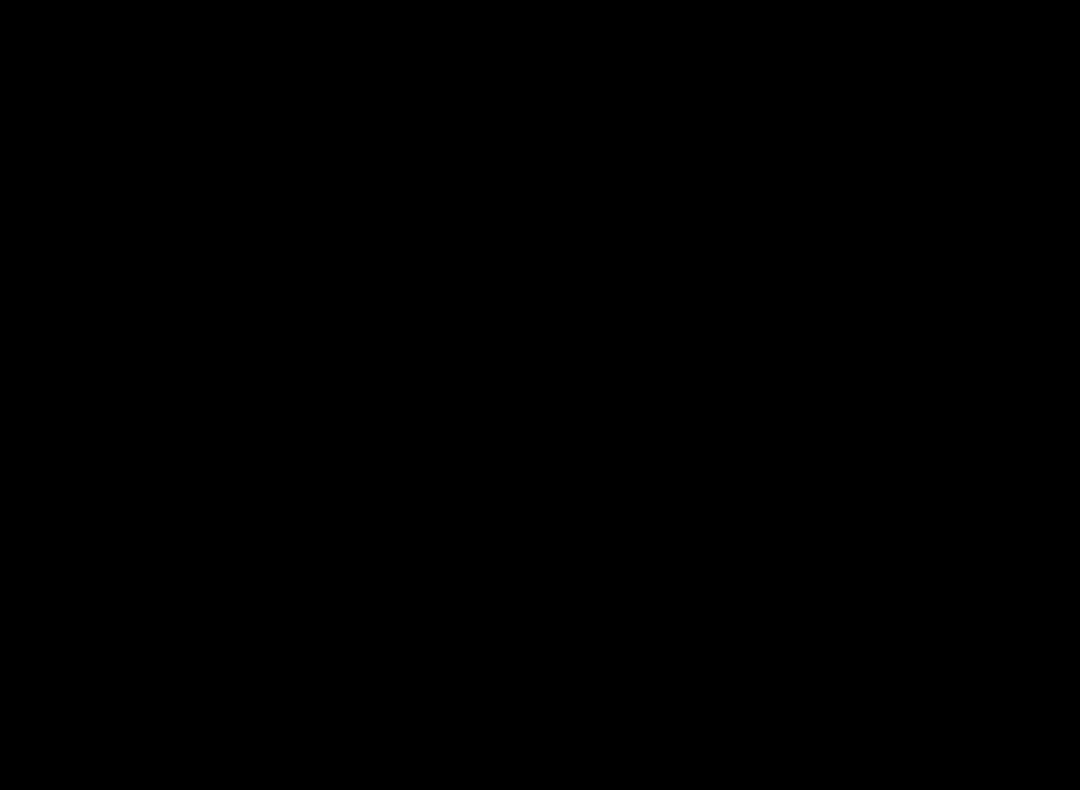 click at bounding box center [540, 395] 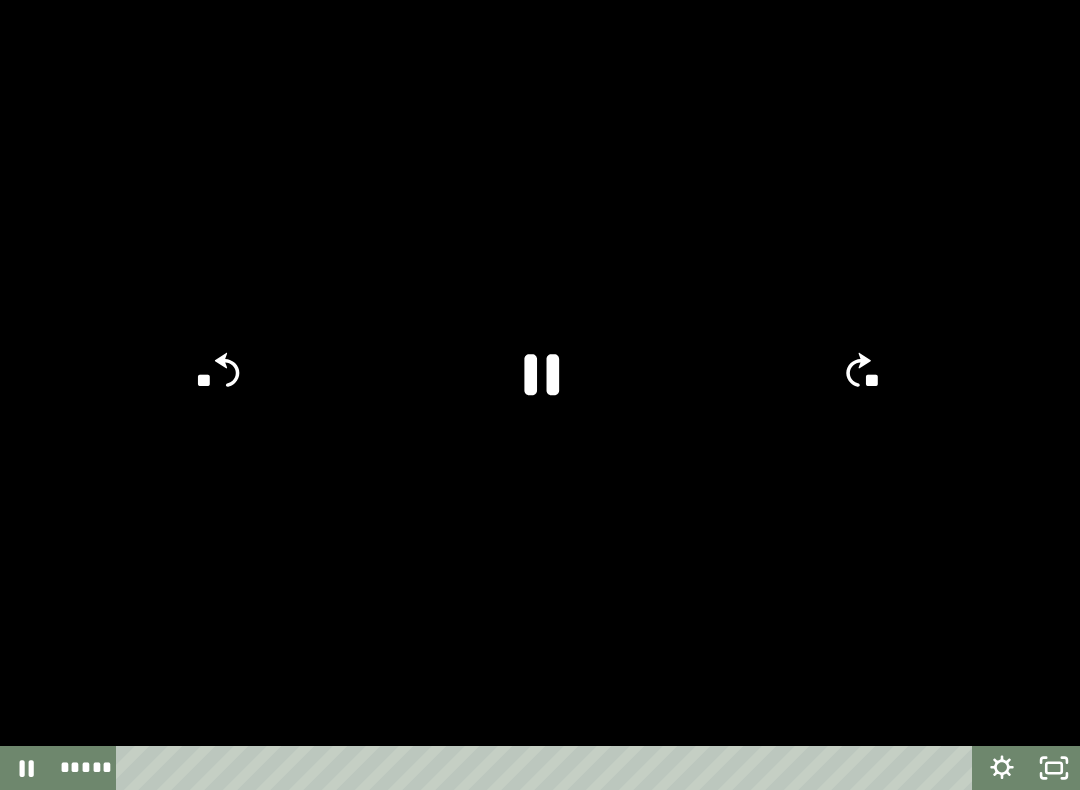 click 